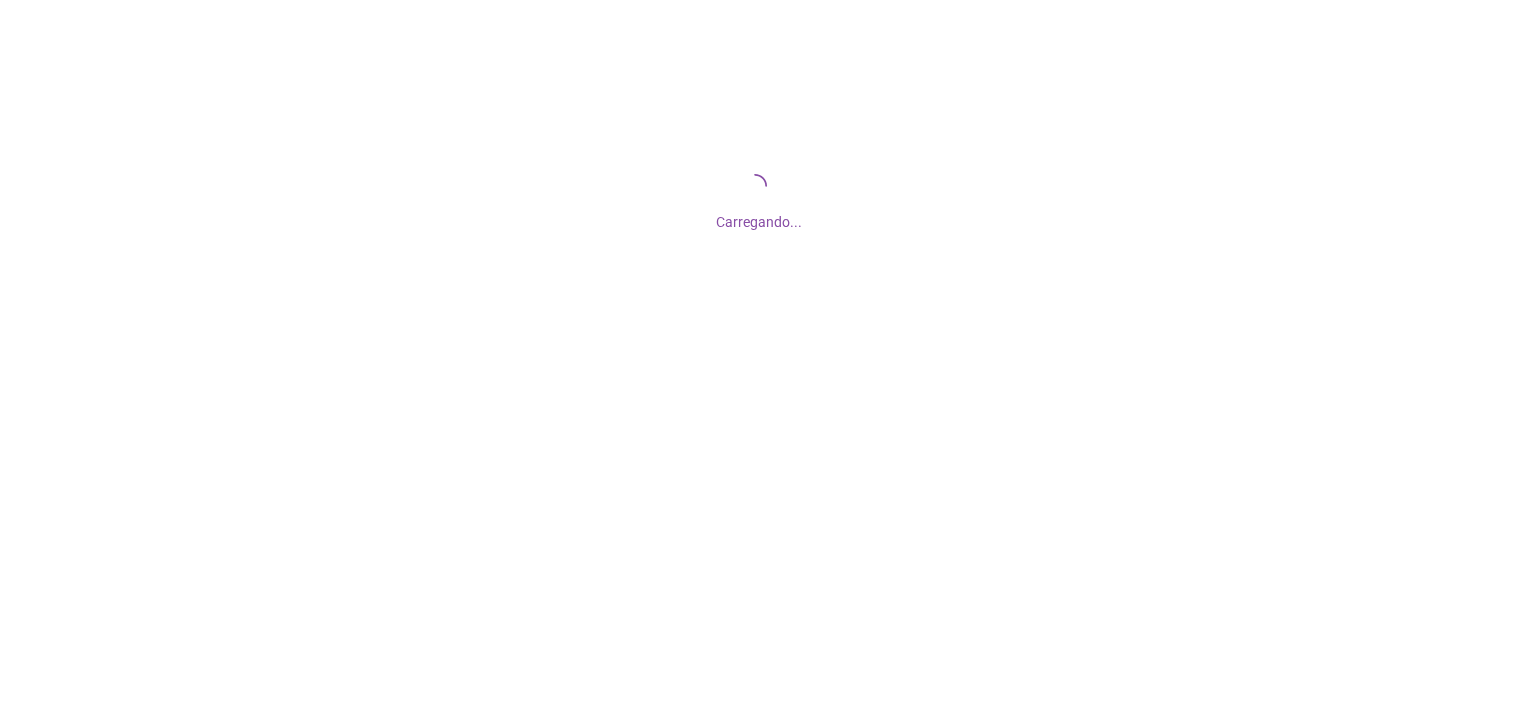 scroll, scrollTop: 0, scrollLeft: 0, axis: both 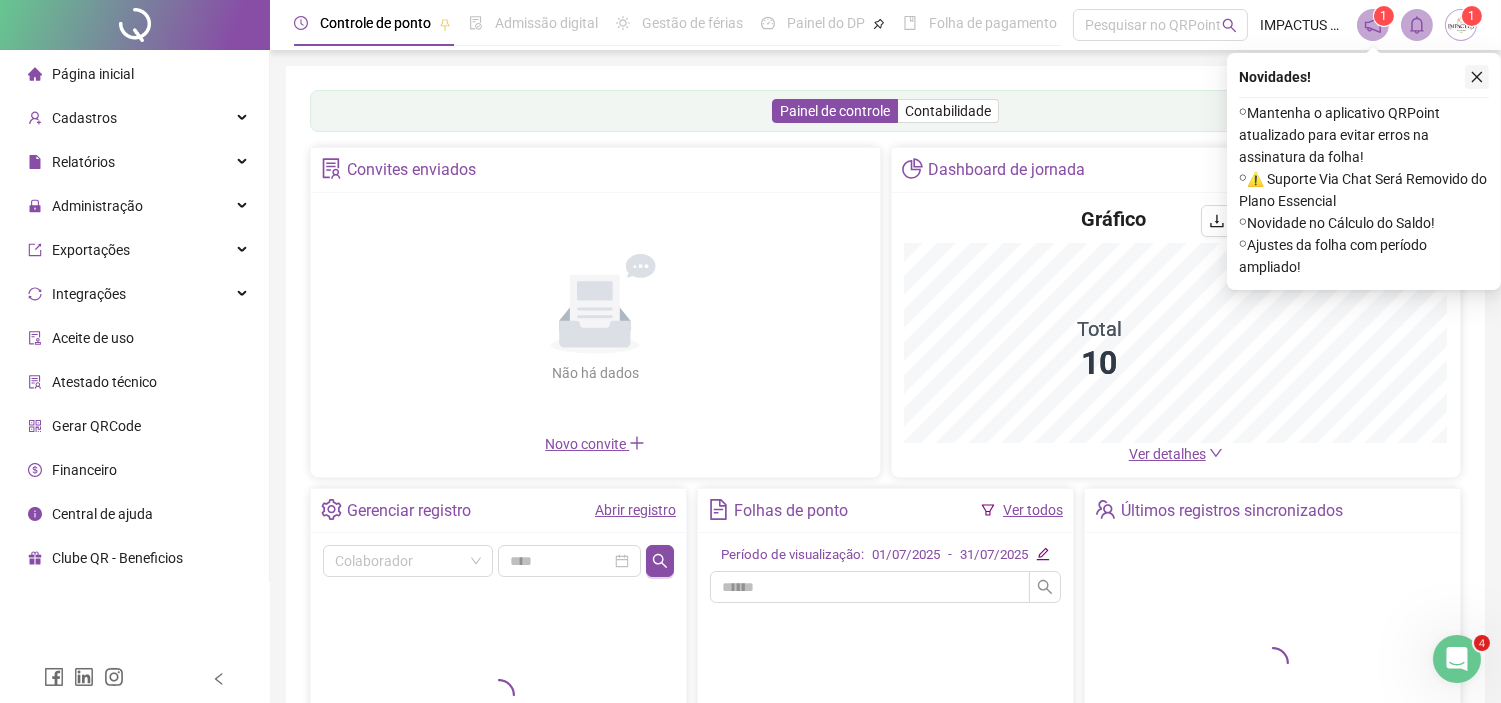 click 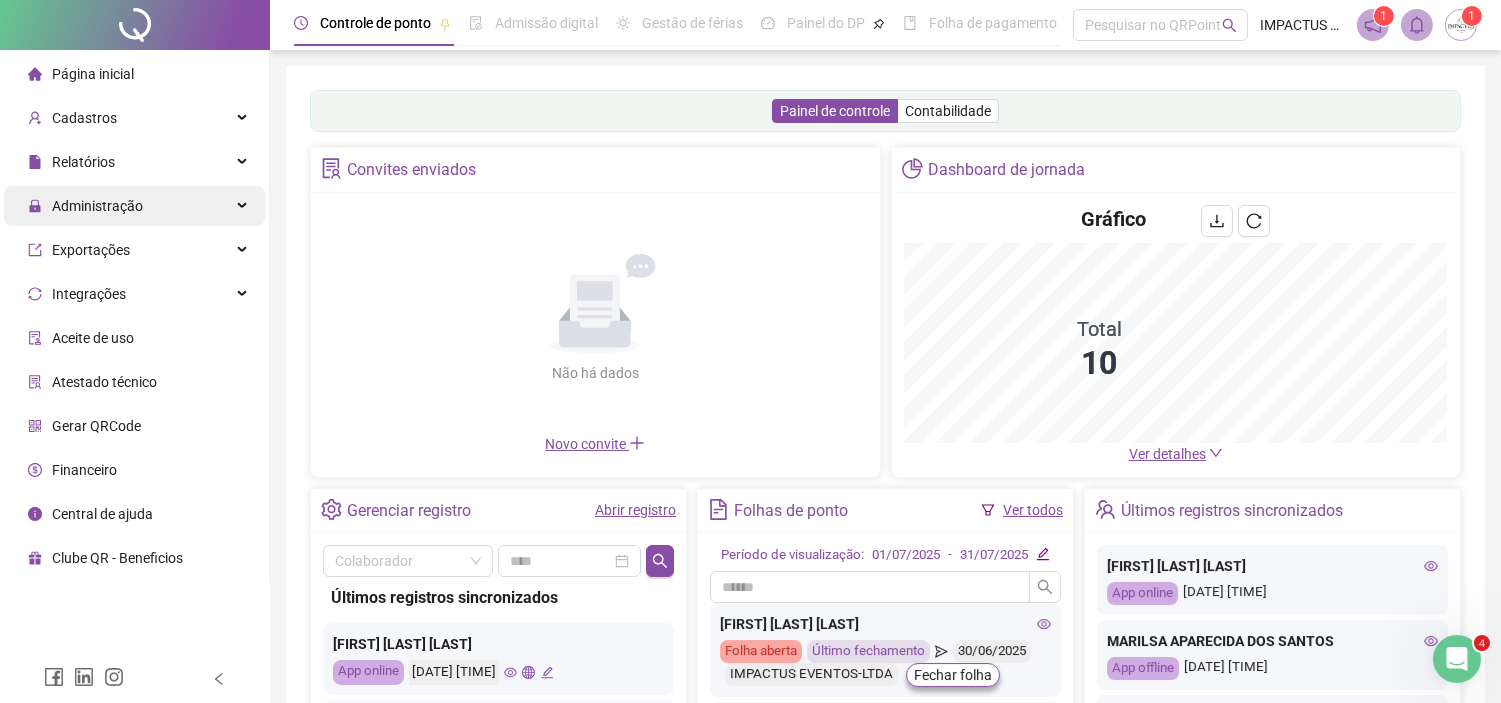 click on "Administração" at bounding box center [134, 206] 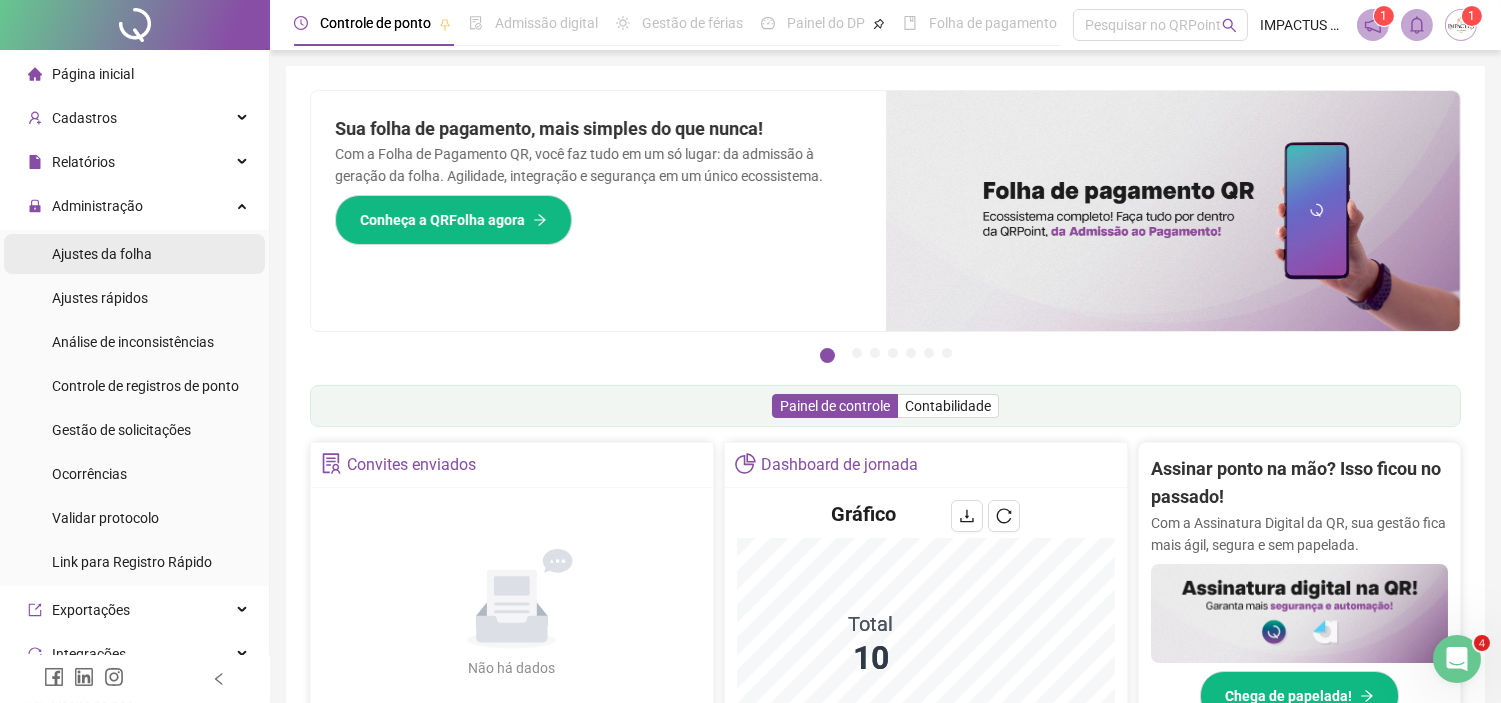 click on "Ajustes da folha" at bounding box center [102, 254] 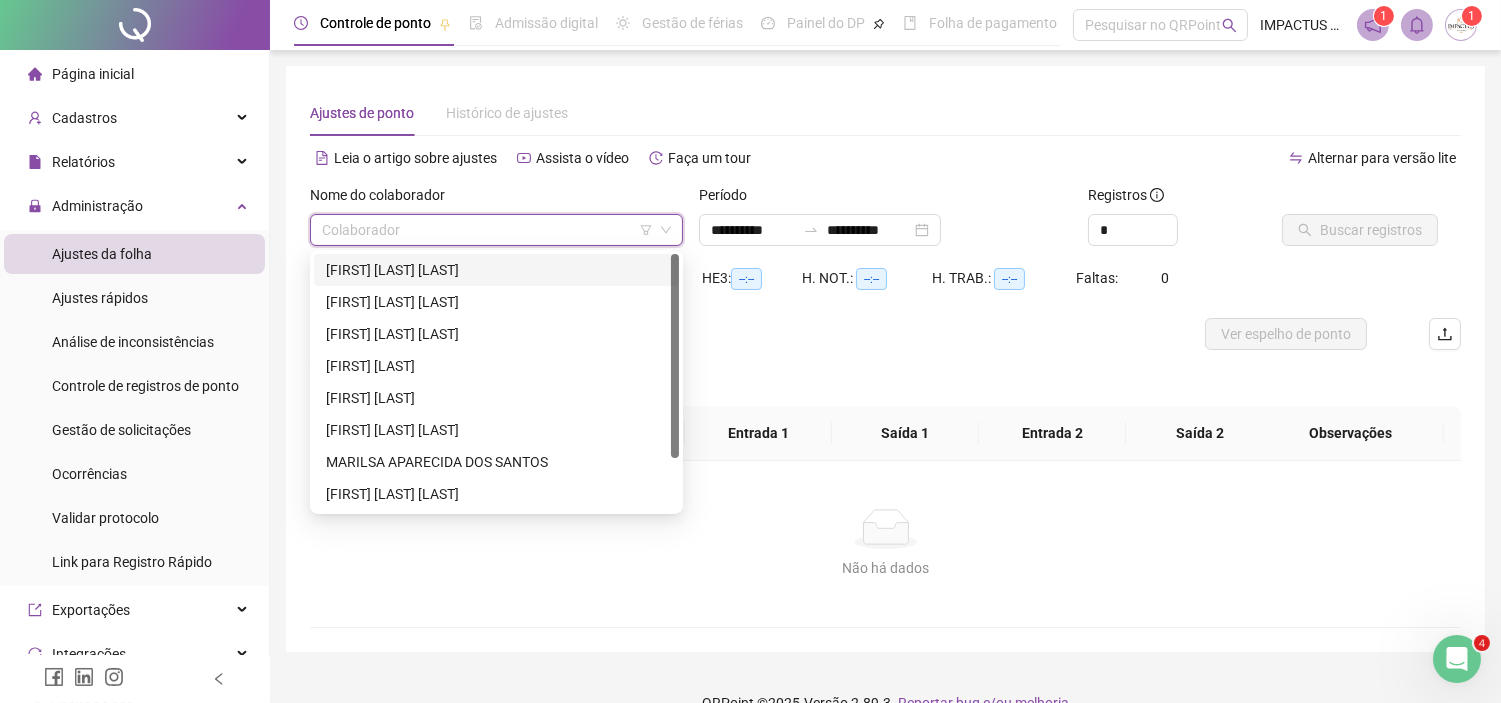 click at bounding box center (487, 230) 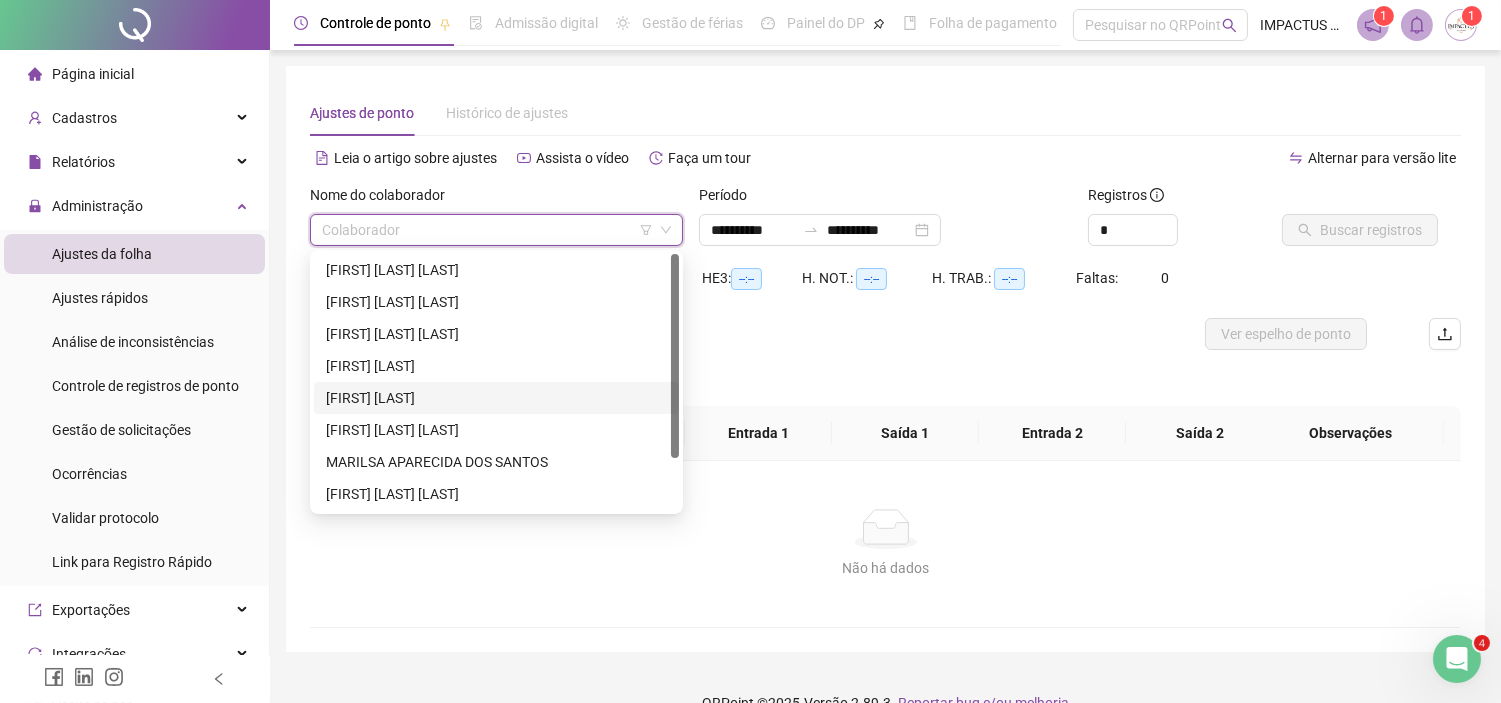 scroll, scrollTop: 64, scrollLeft: 0, axis: vertical 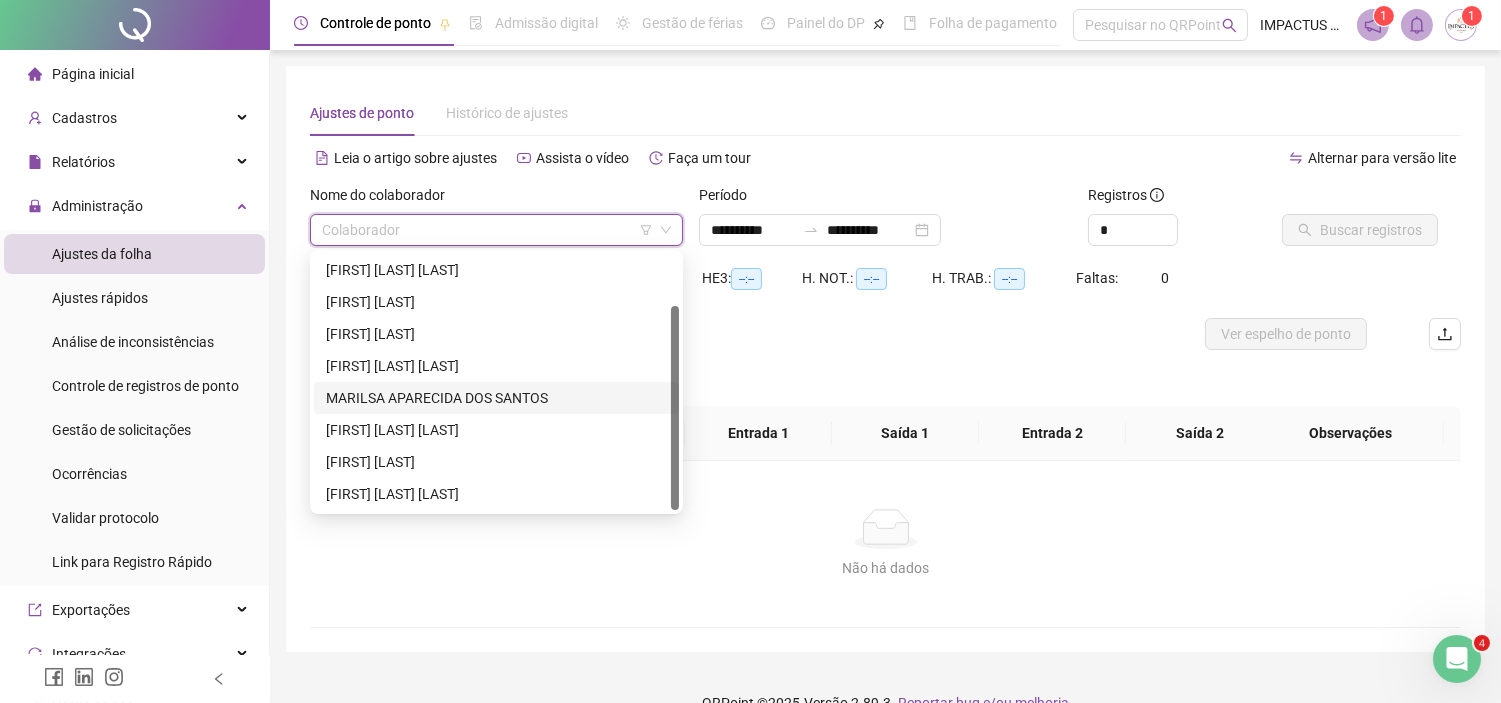 click on "MARILSA APARECIDA DOS SANTOS" at bounding box center [496, 398] 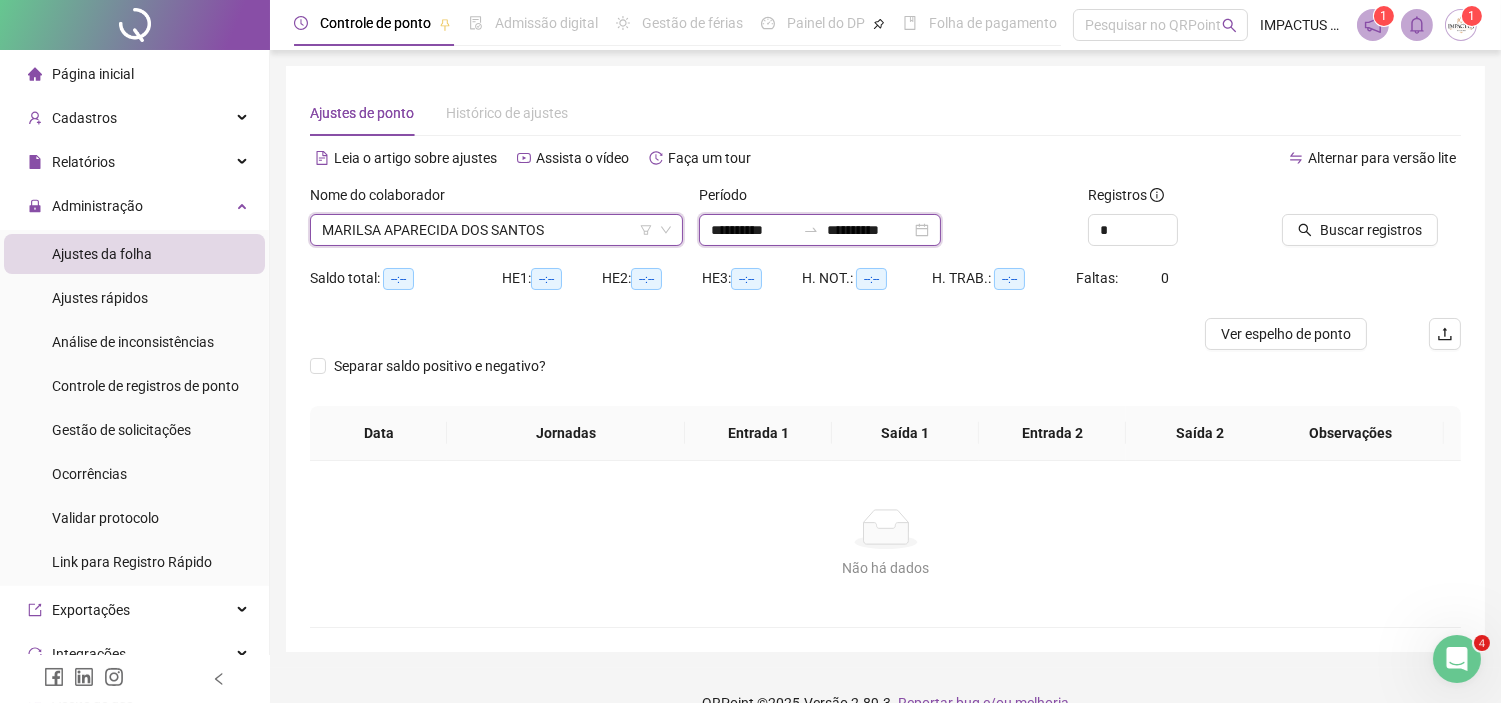 click on "**********" at bounding box center (753, 230) 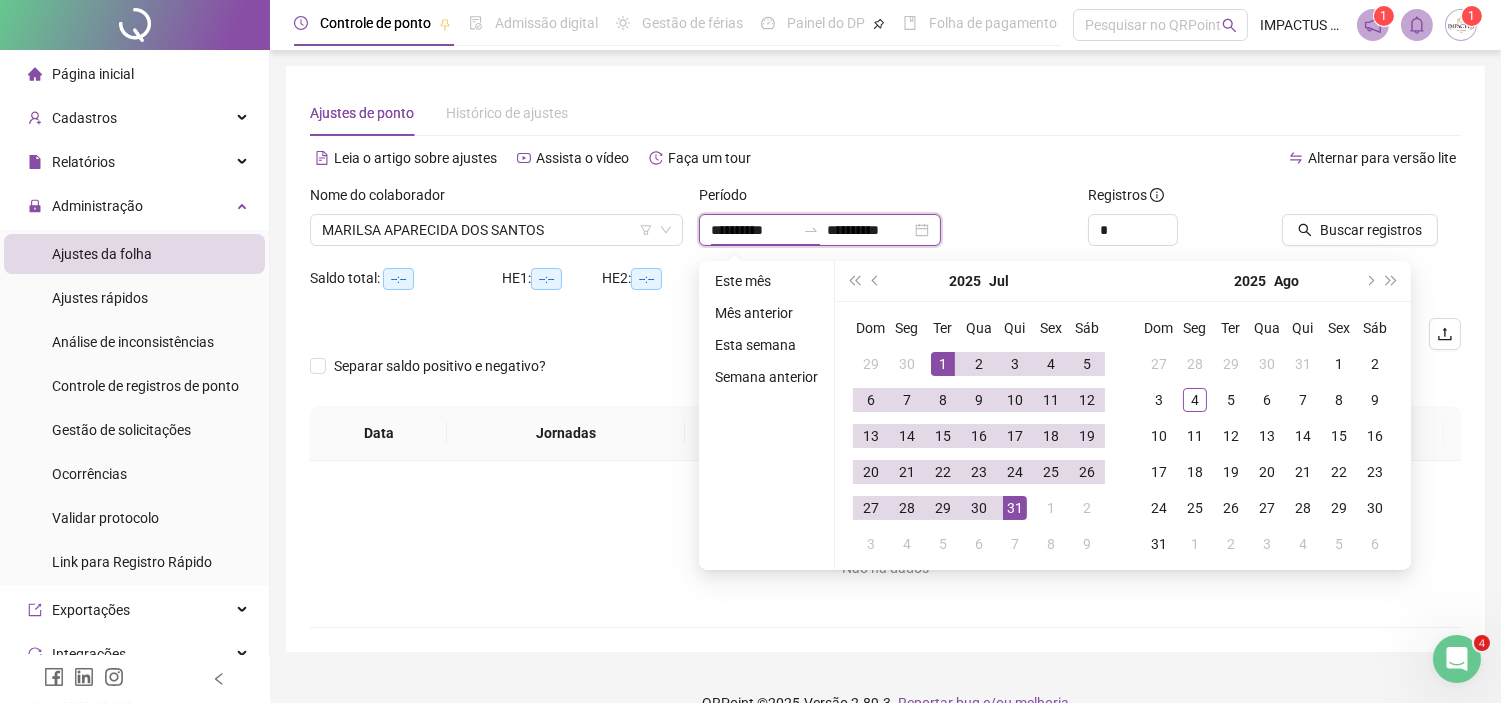 type on "**********" 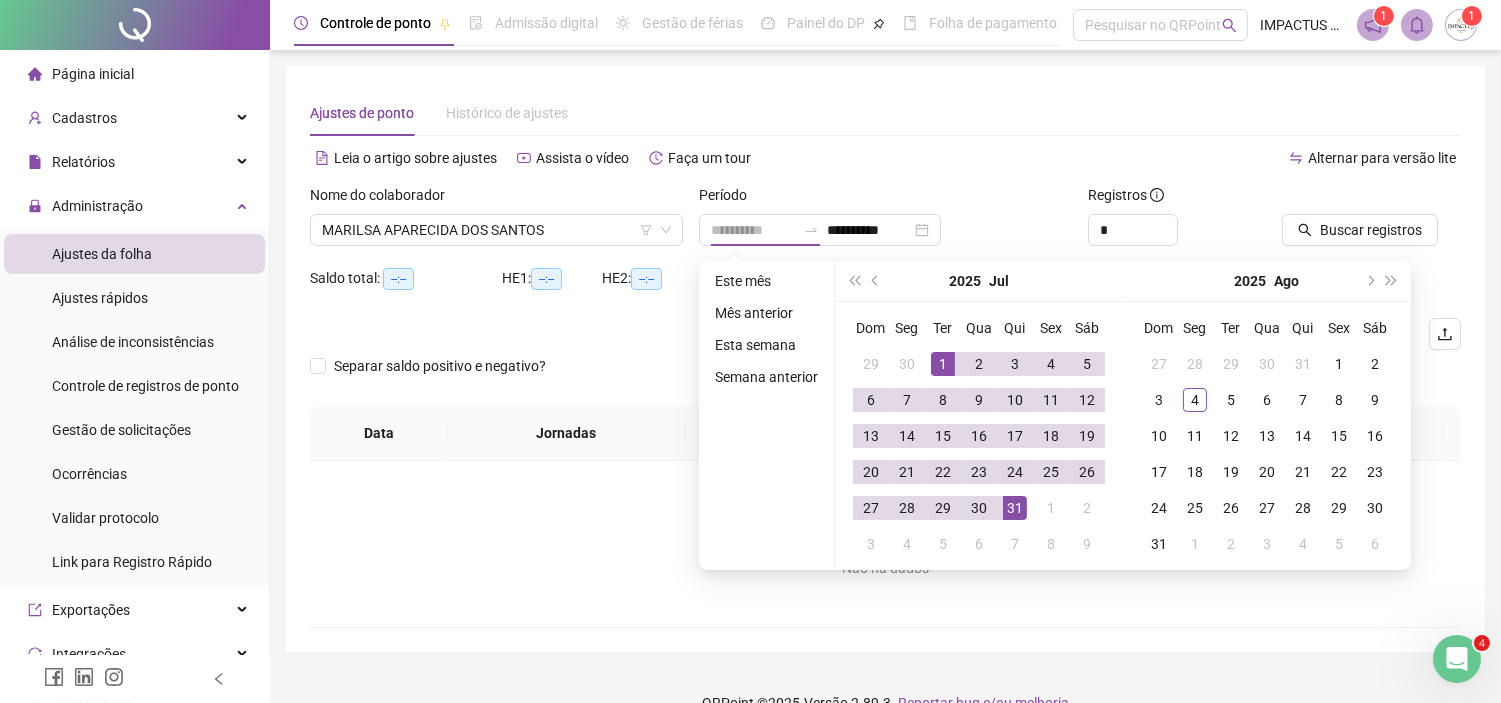 click on "1" at bounding box center (943, 364) 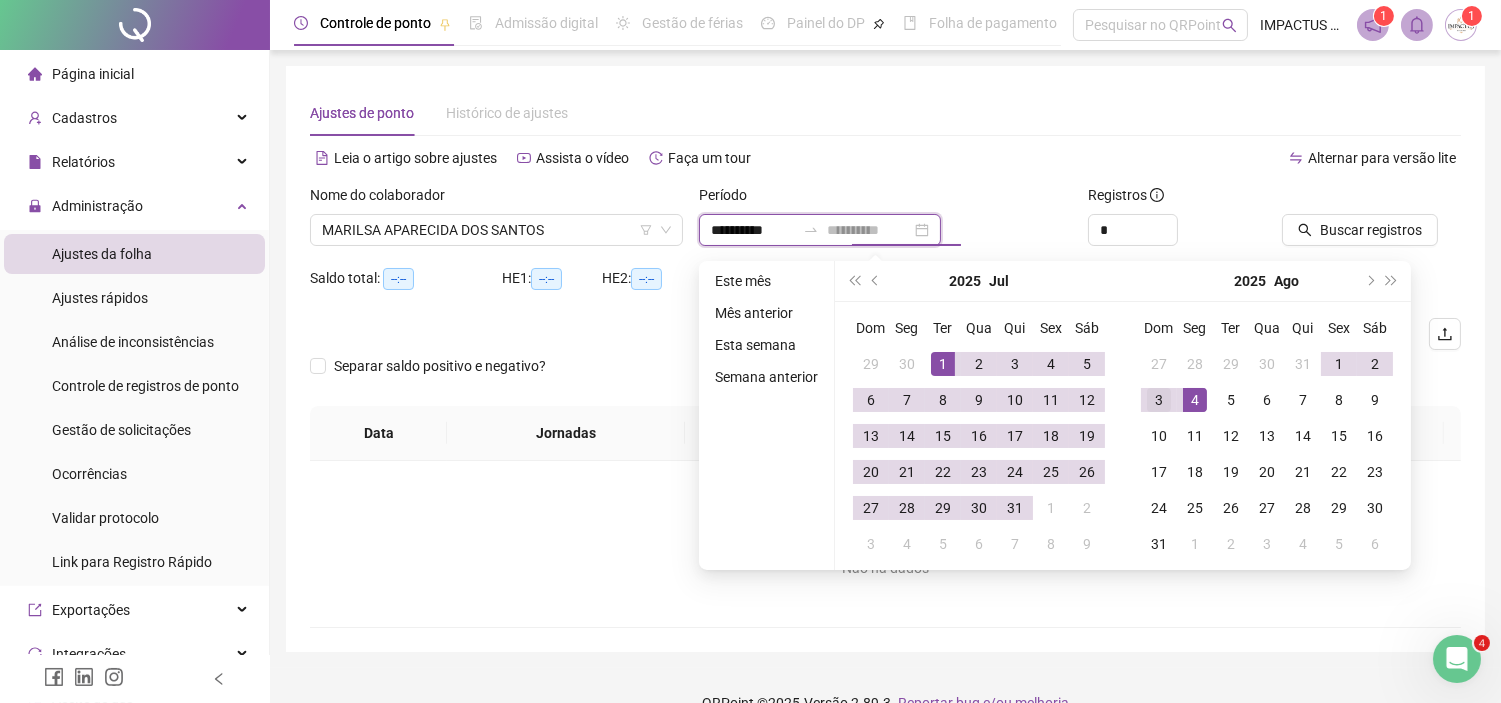 type on "**********" 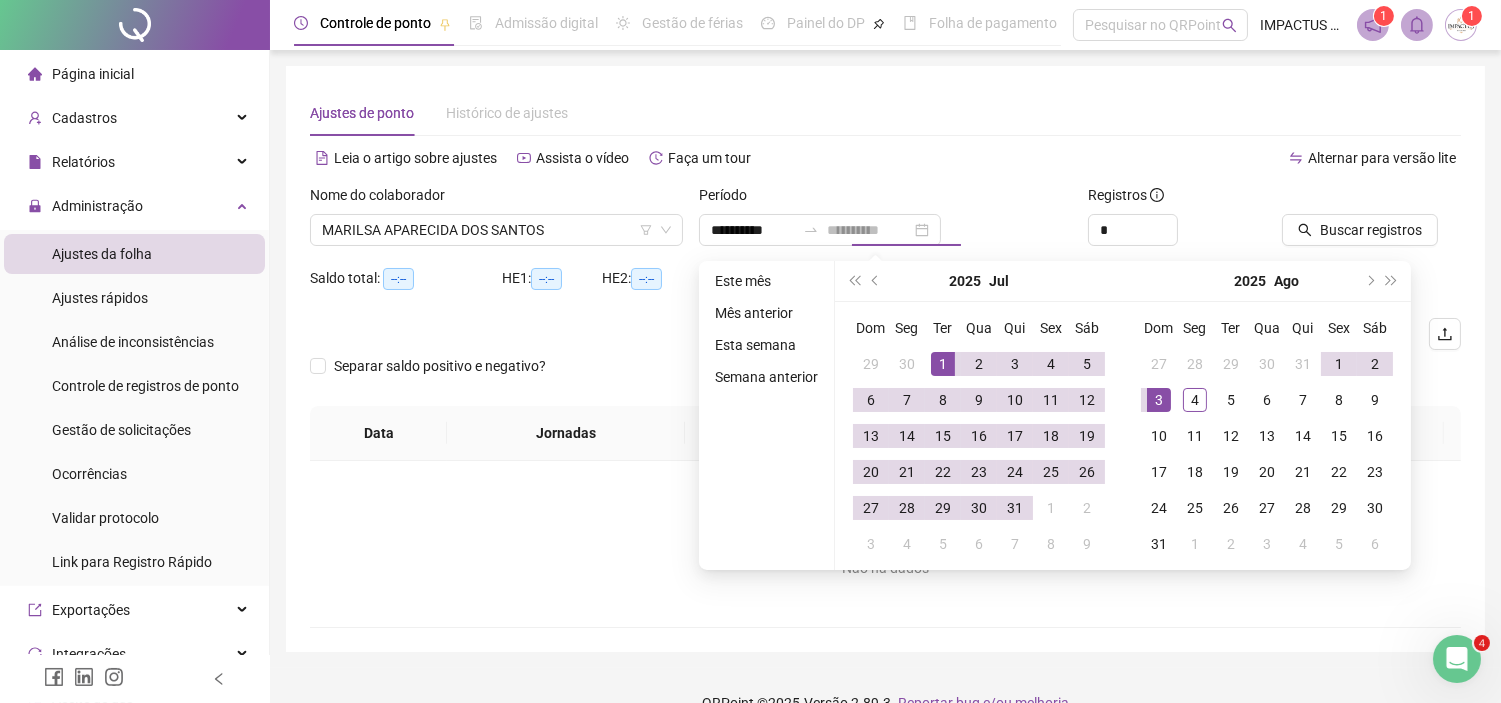 click on "3" at bounding box center [1159, 400] 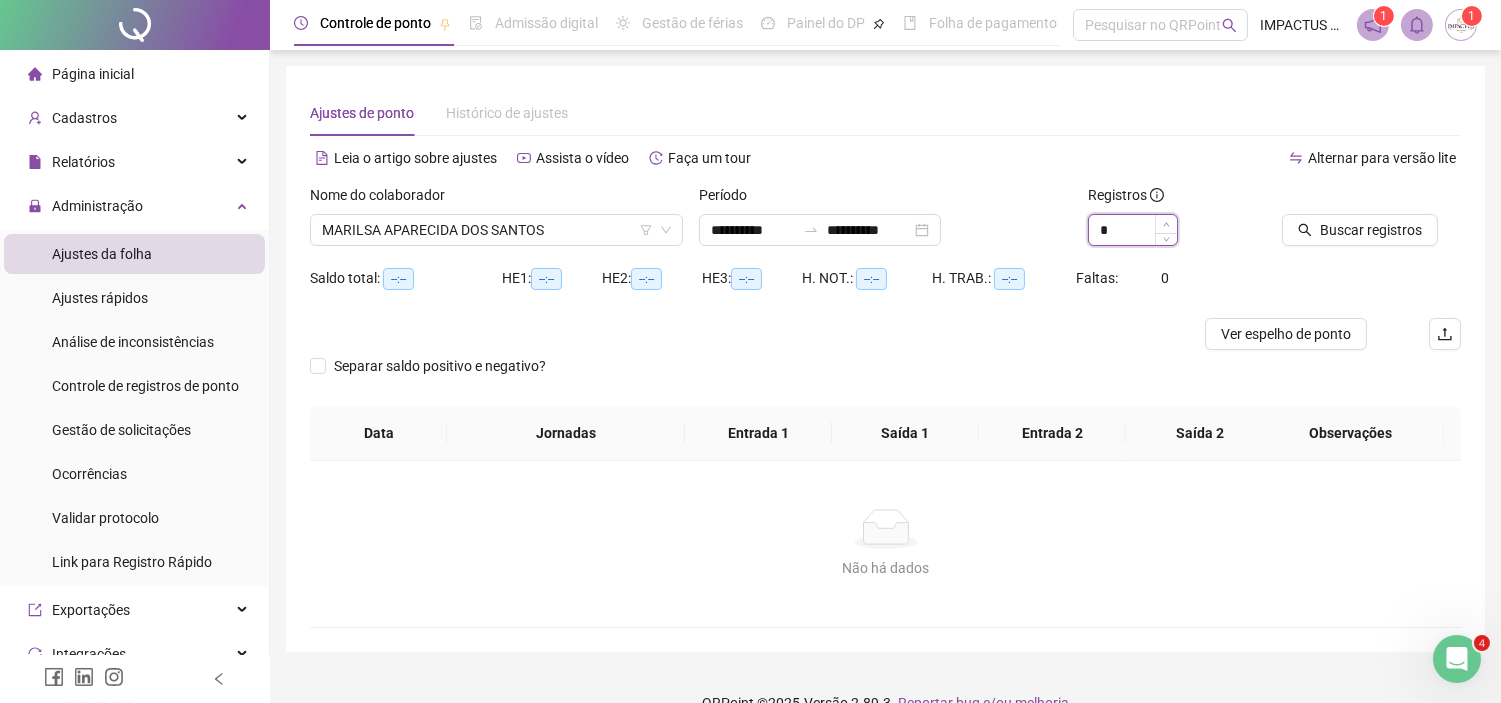 type on "*" 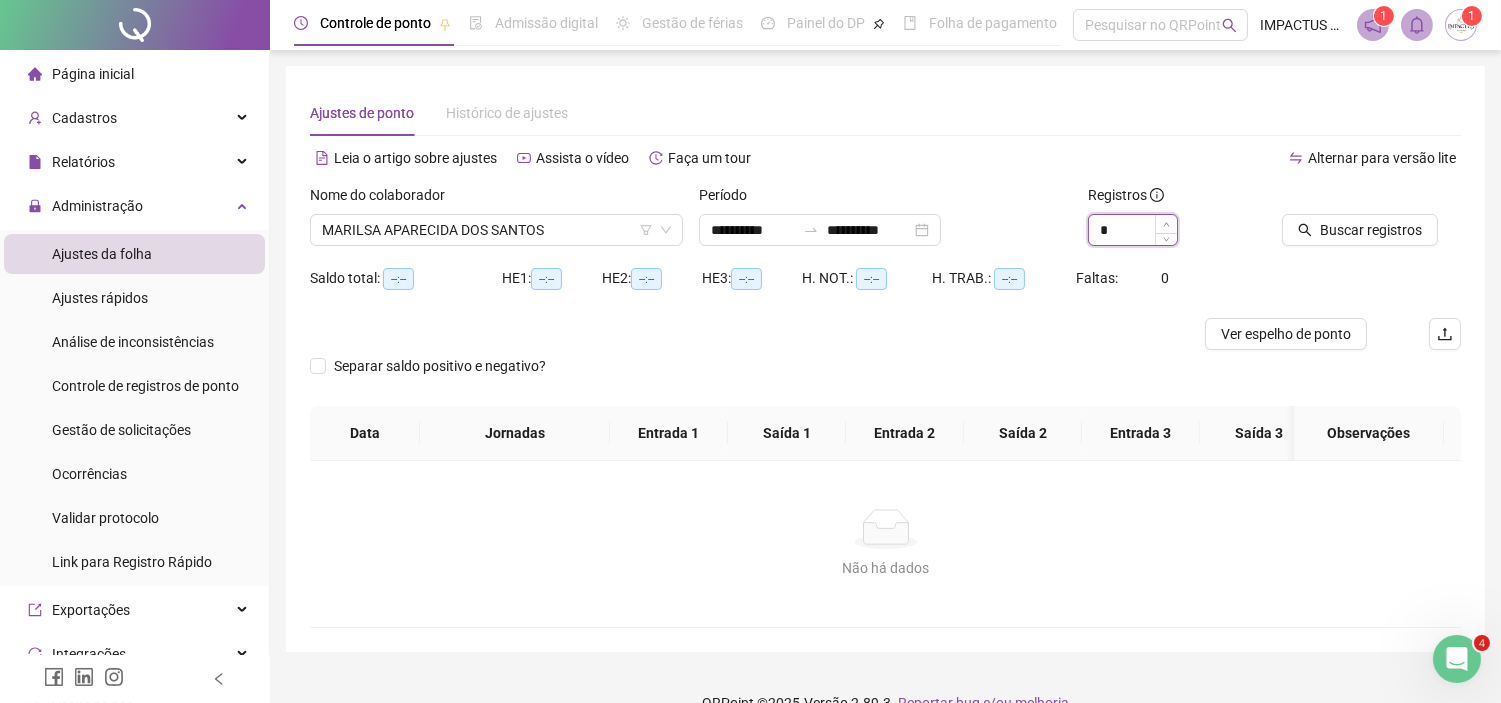 click 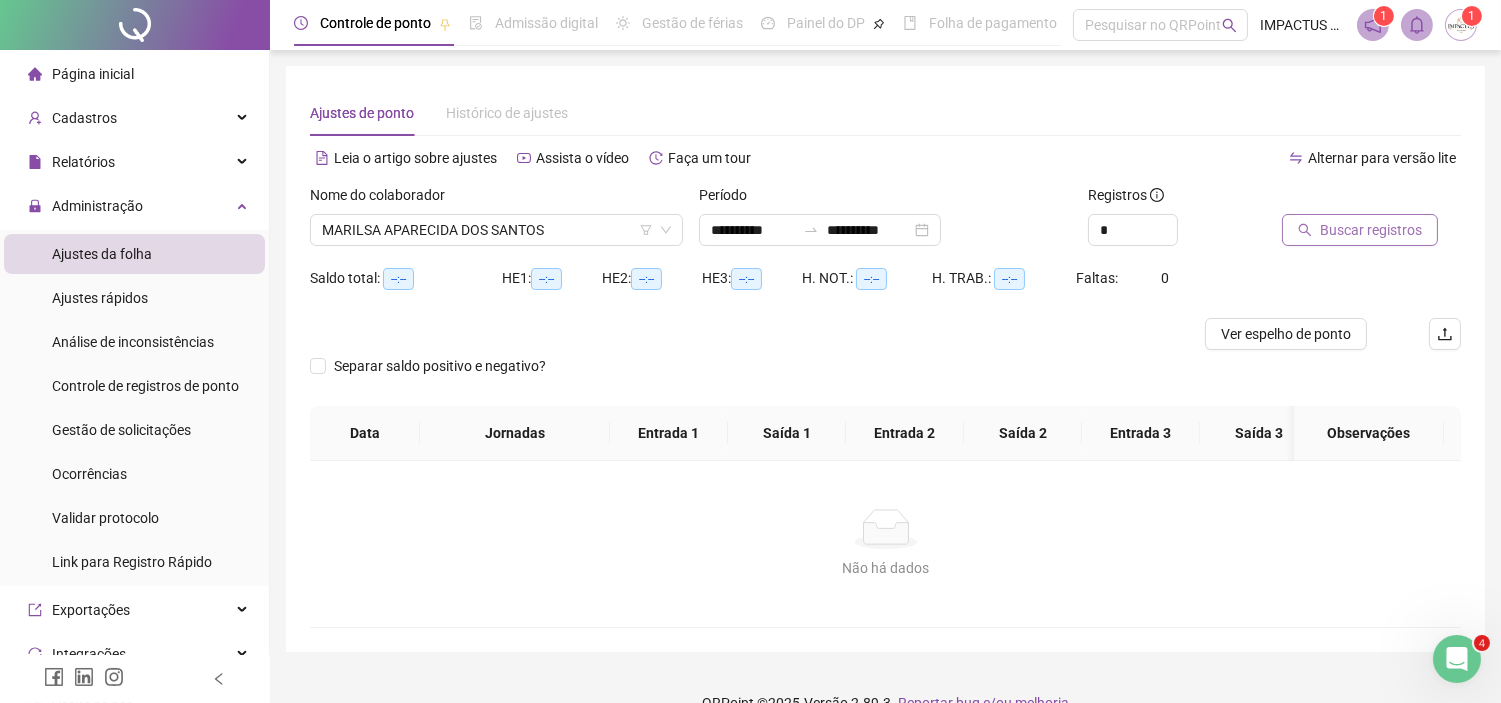 click on "Buscar registros" at bounding box center [1371, 230] 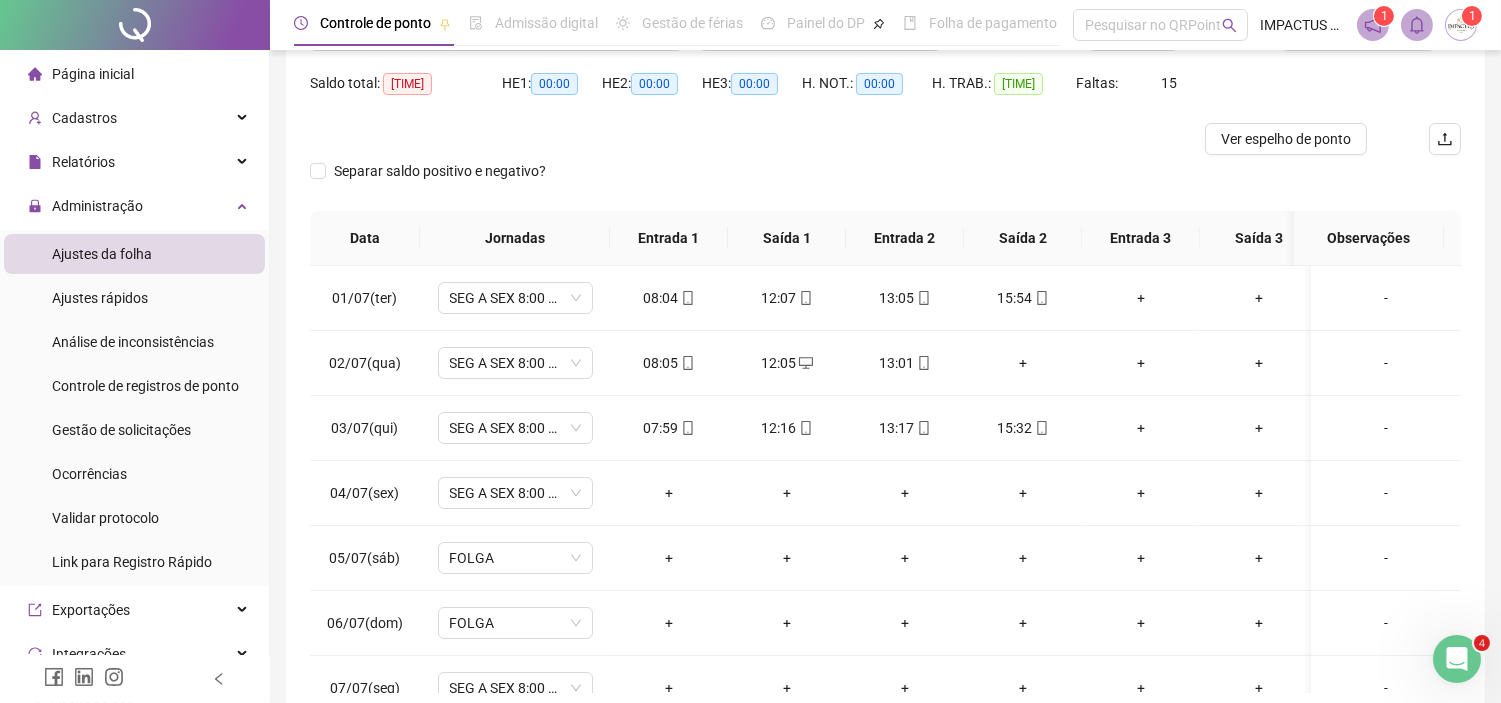 scroll, scrollTop: 257, scrollLeft: 0, axis: vertical 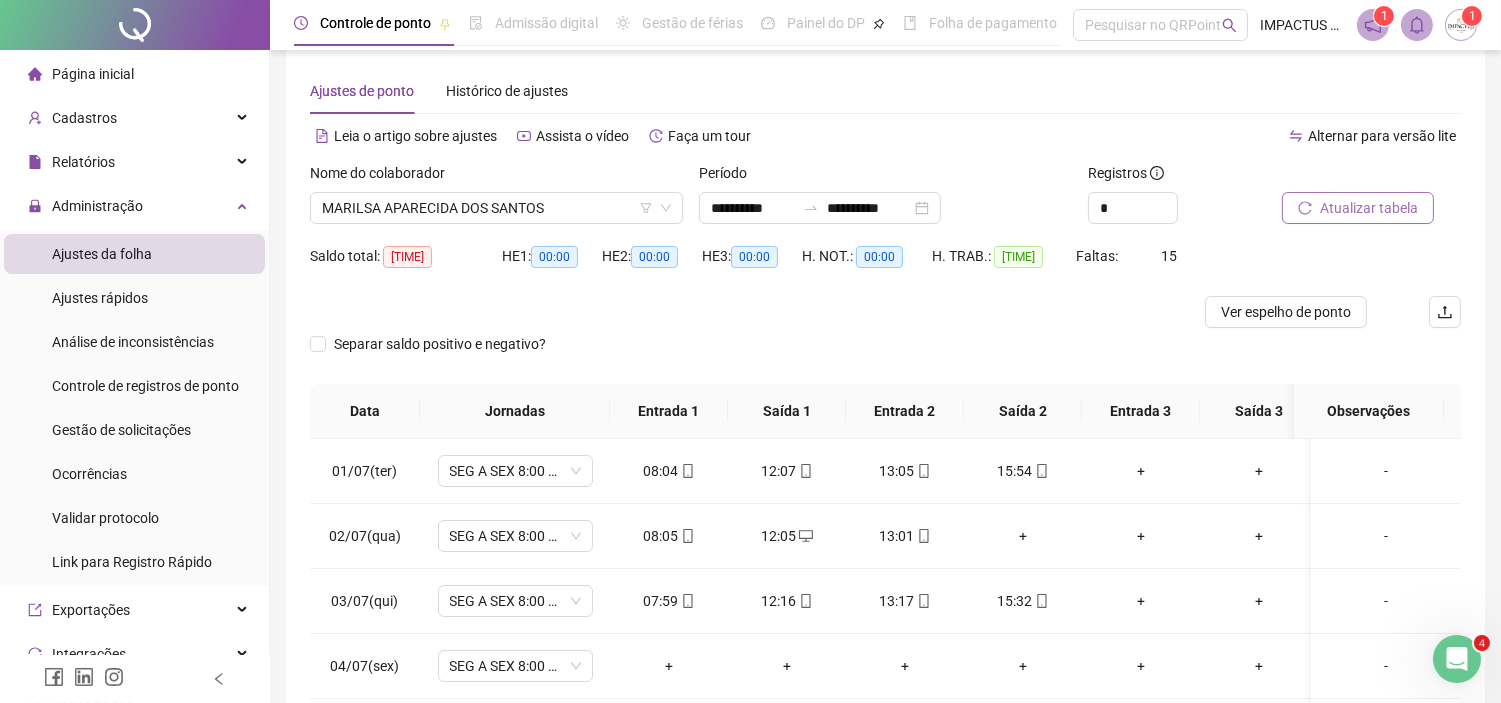 click on "Atualizar tabela" at bounding box center (1369, 208) 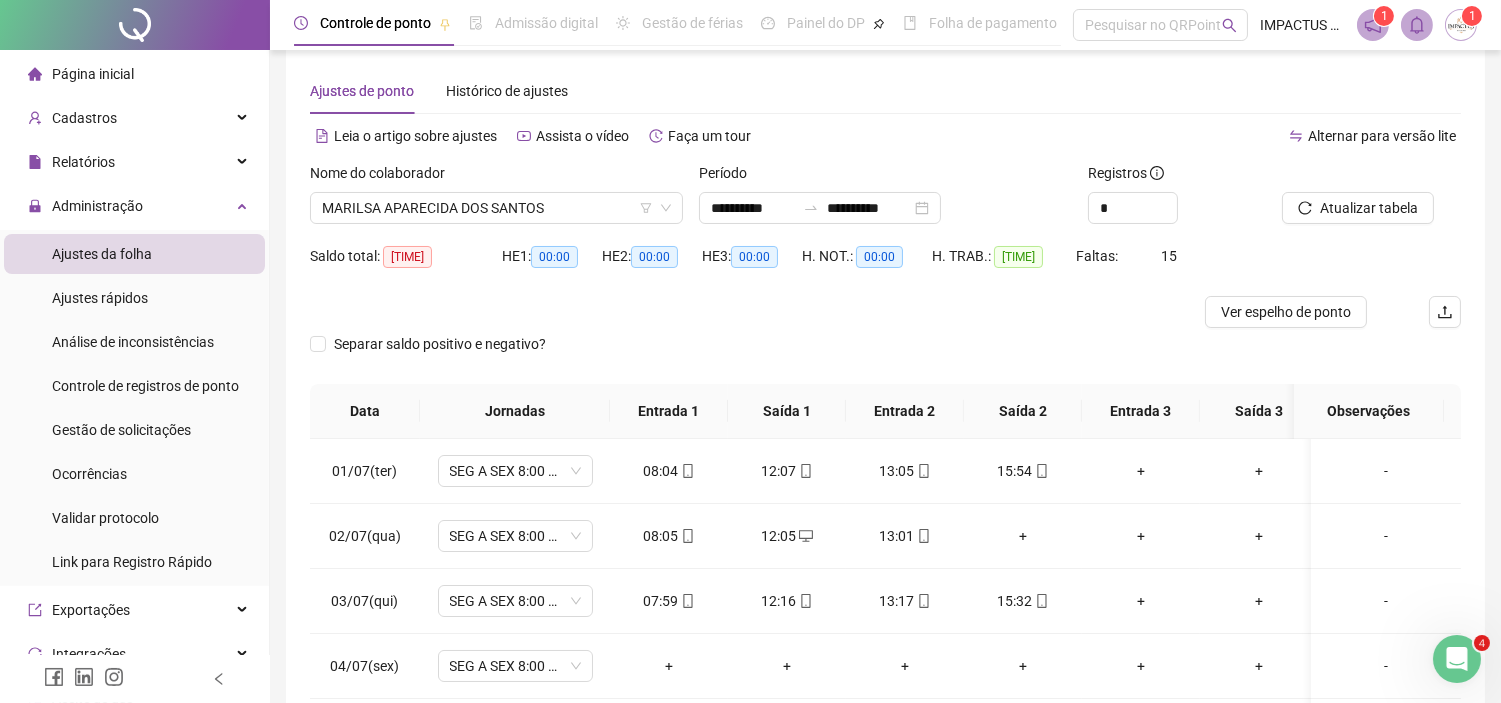 scroll, scrollTop: 294, scrollLeft: 0, axis: vertical 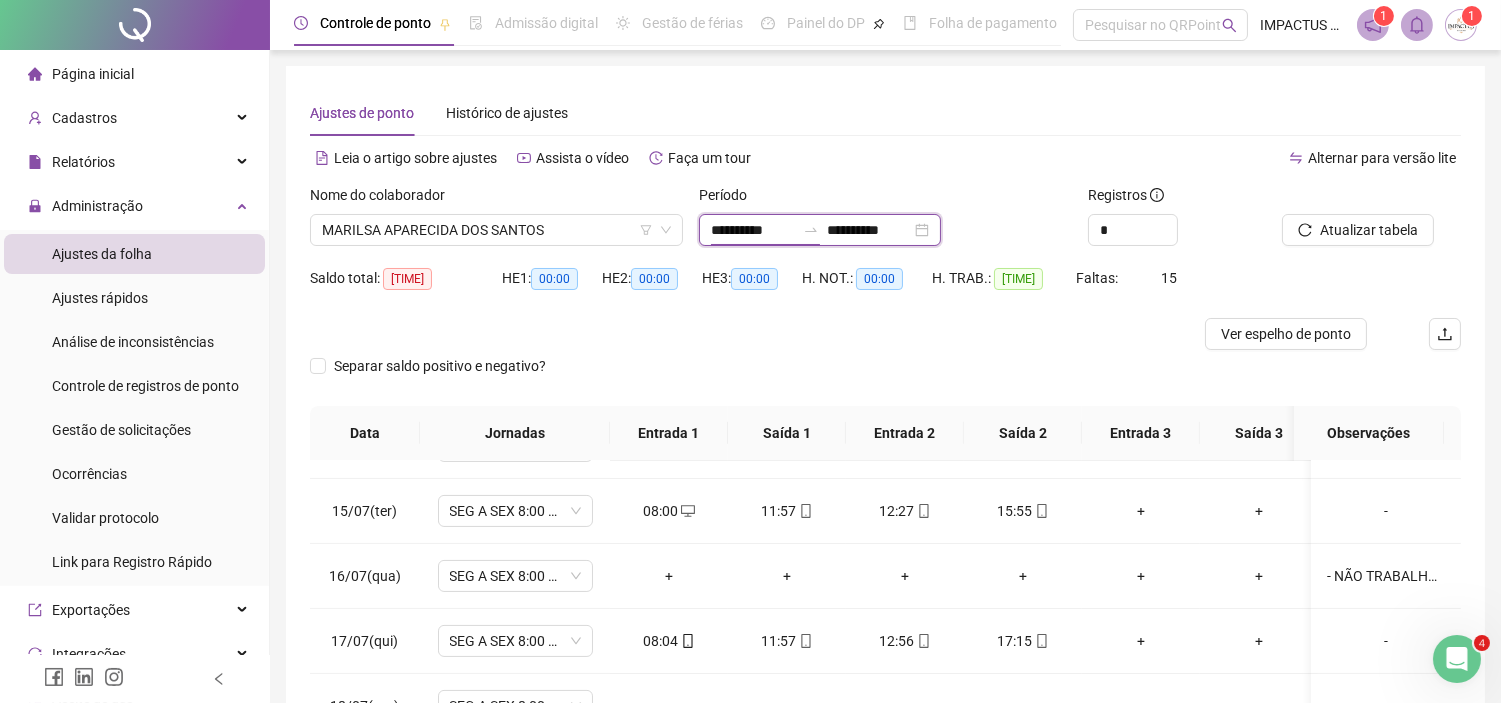 click on "**********" at bounding box center (753, 230) 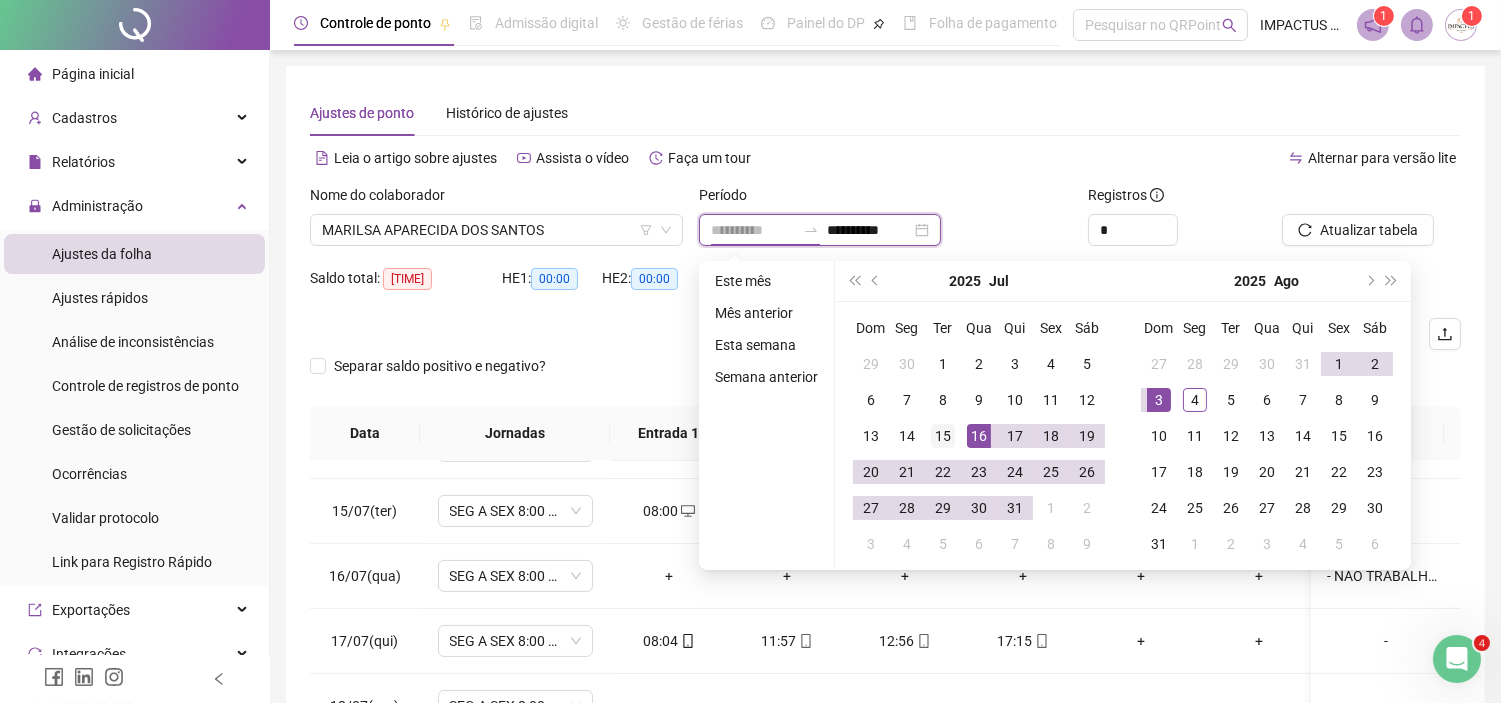 type on "**********" 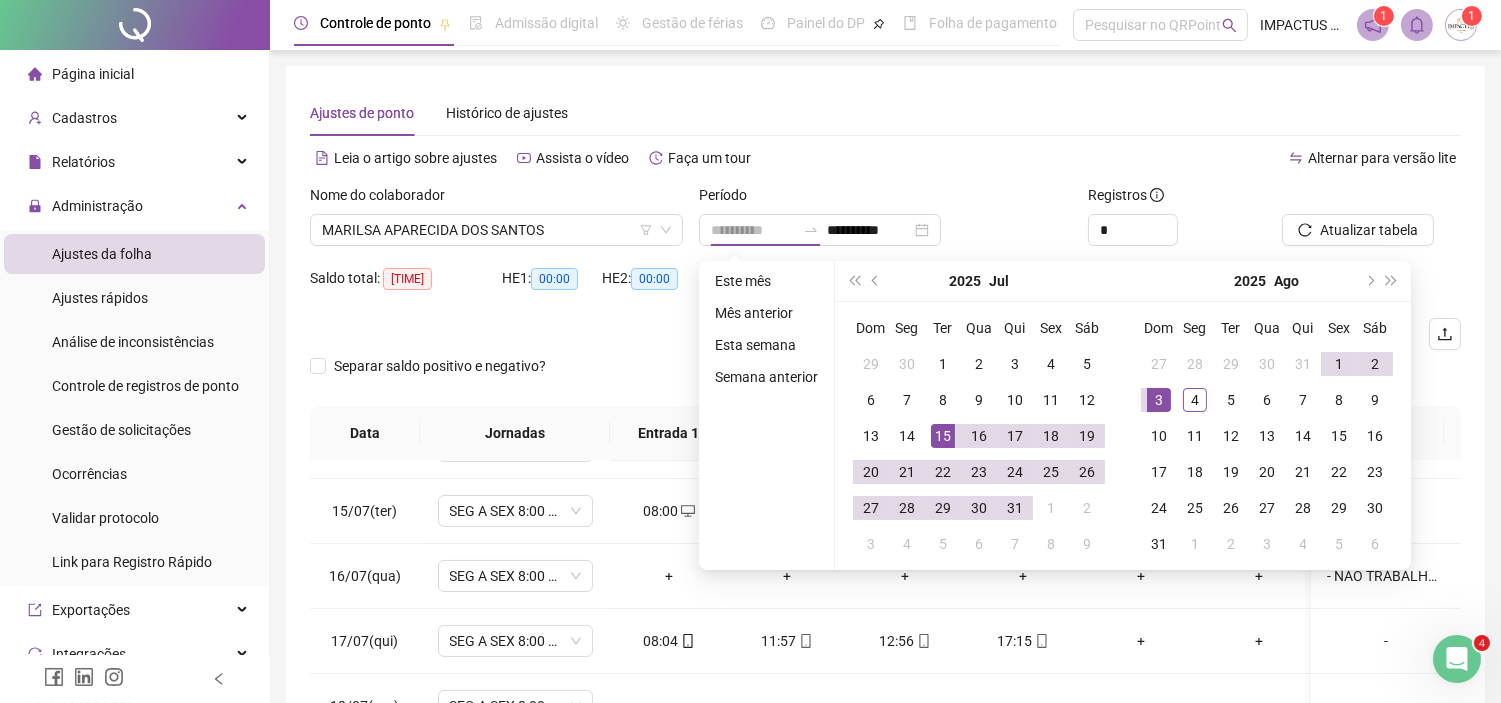 click on "15" at bounding box center (943, 436) 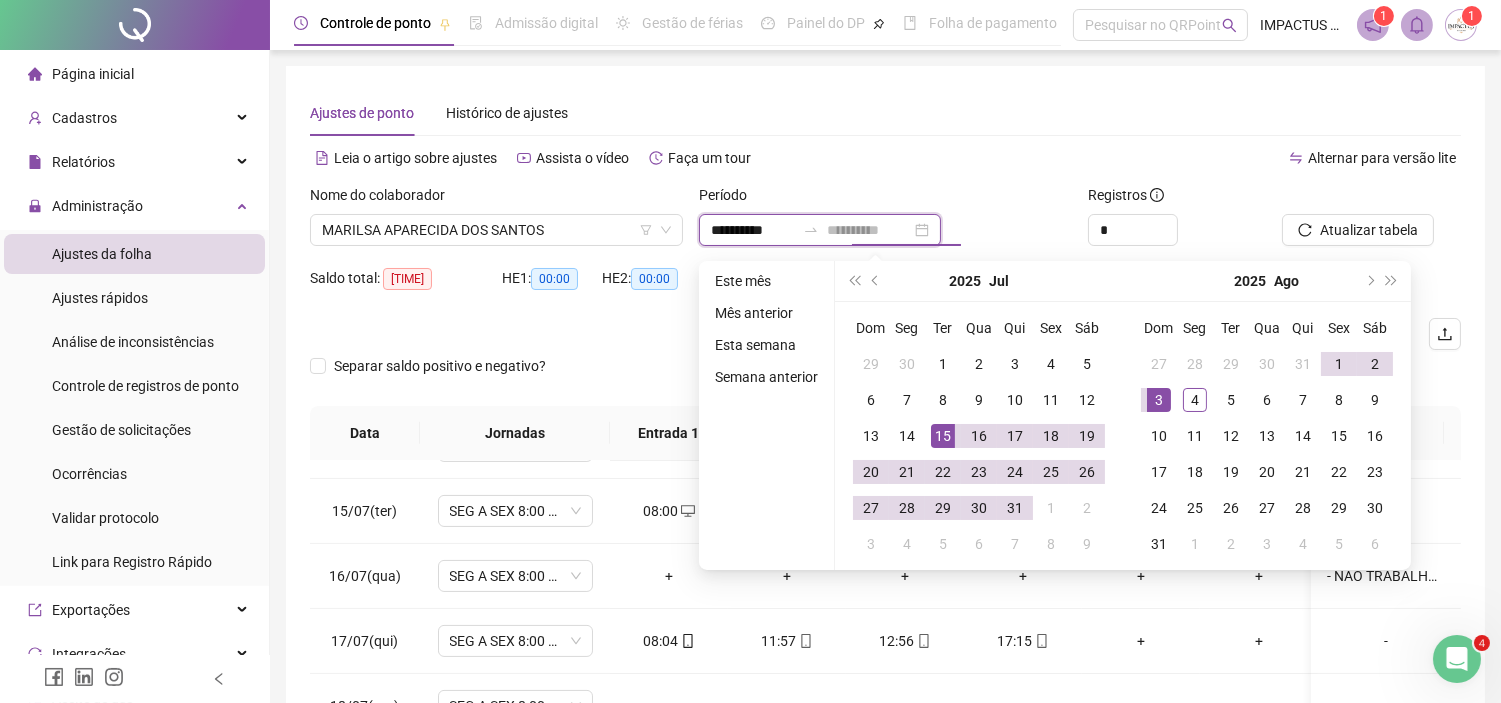 type on "**********" 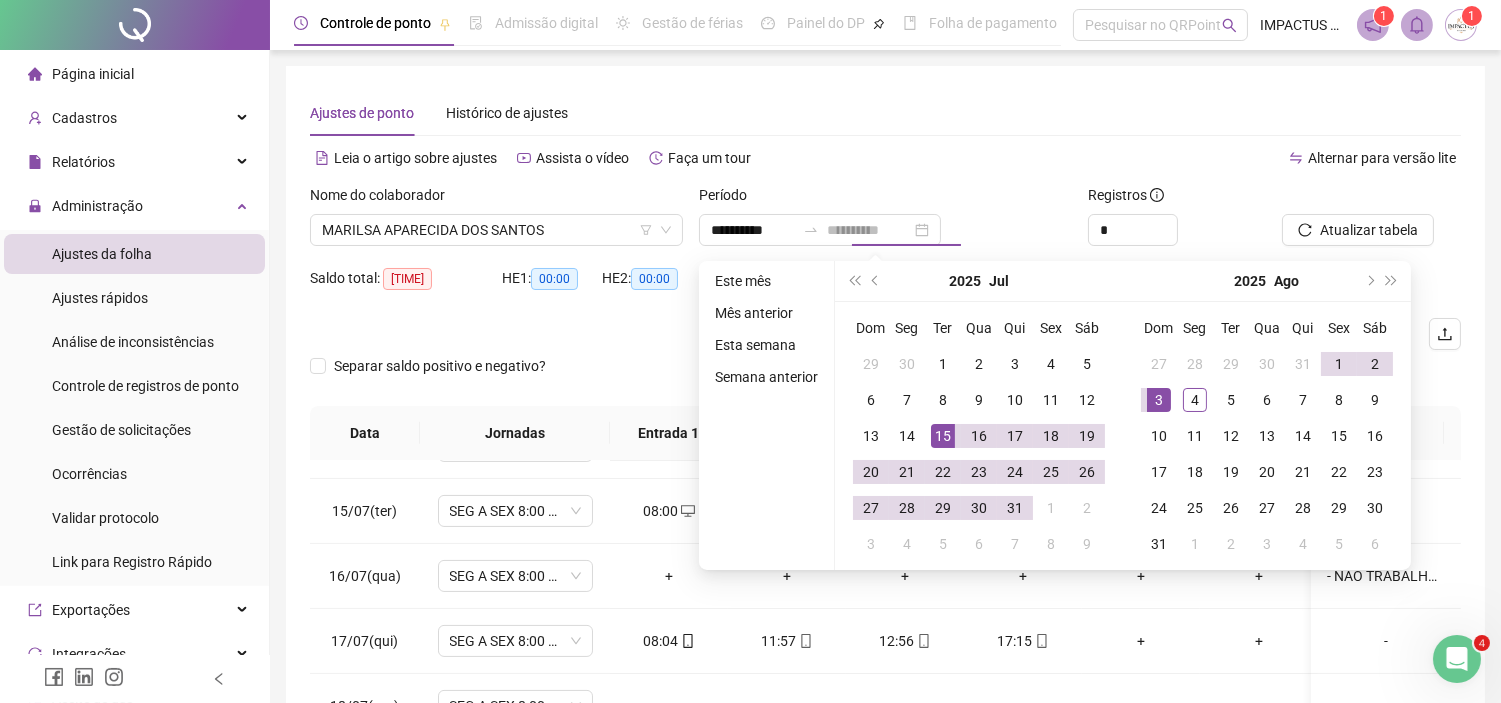 click on "3" at bounding box center [1159, 400] 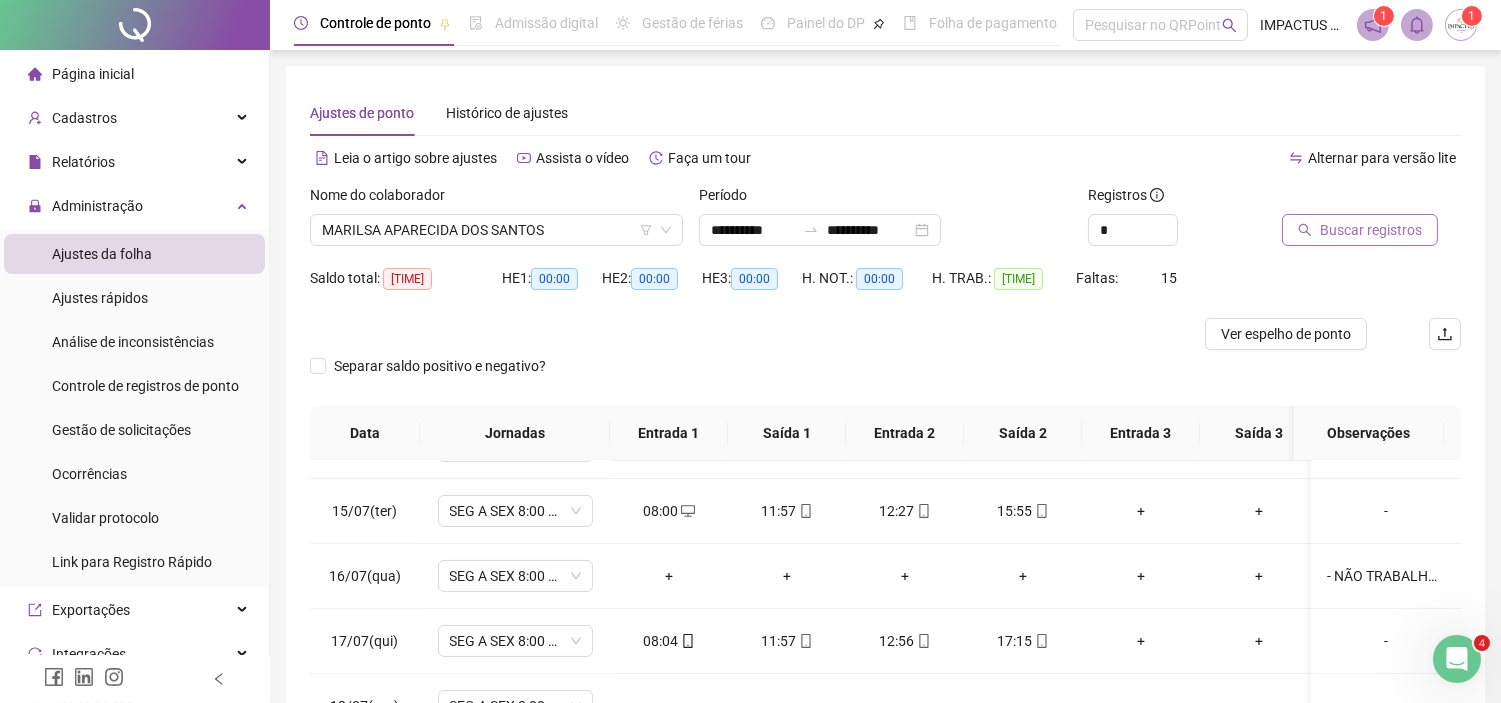 click on "Buscar registros" at bounding box center (1371, 230) 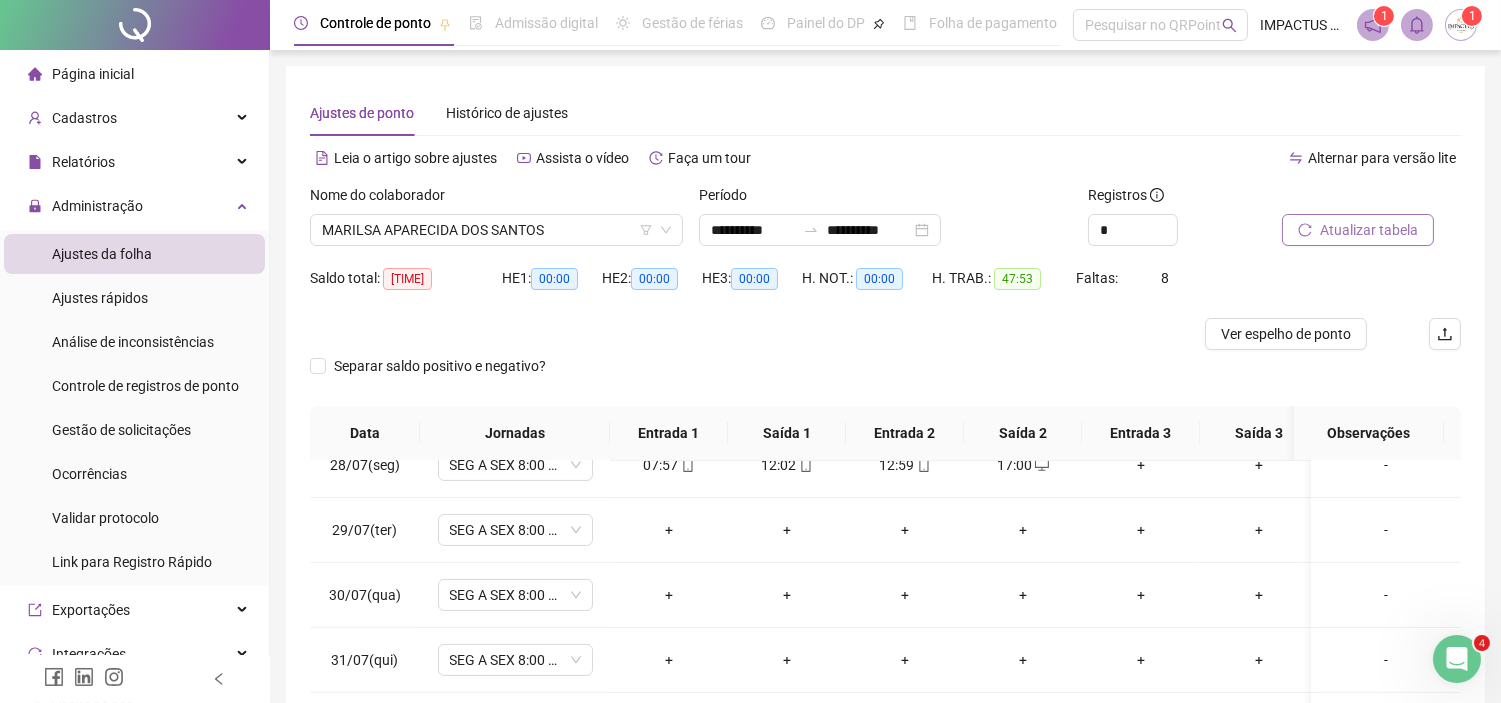 scroll, scrollTop: 294, scrollLeft: 0, axis: vertical 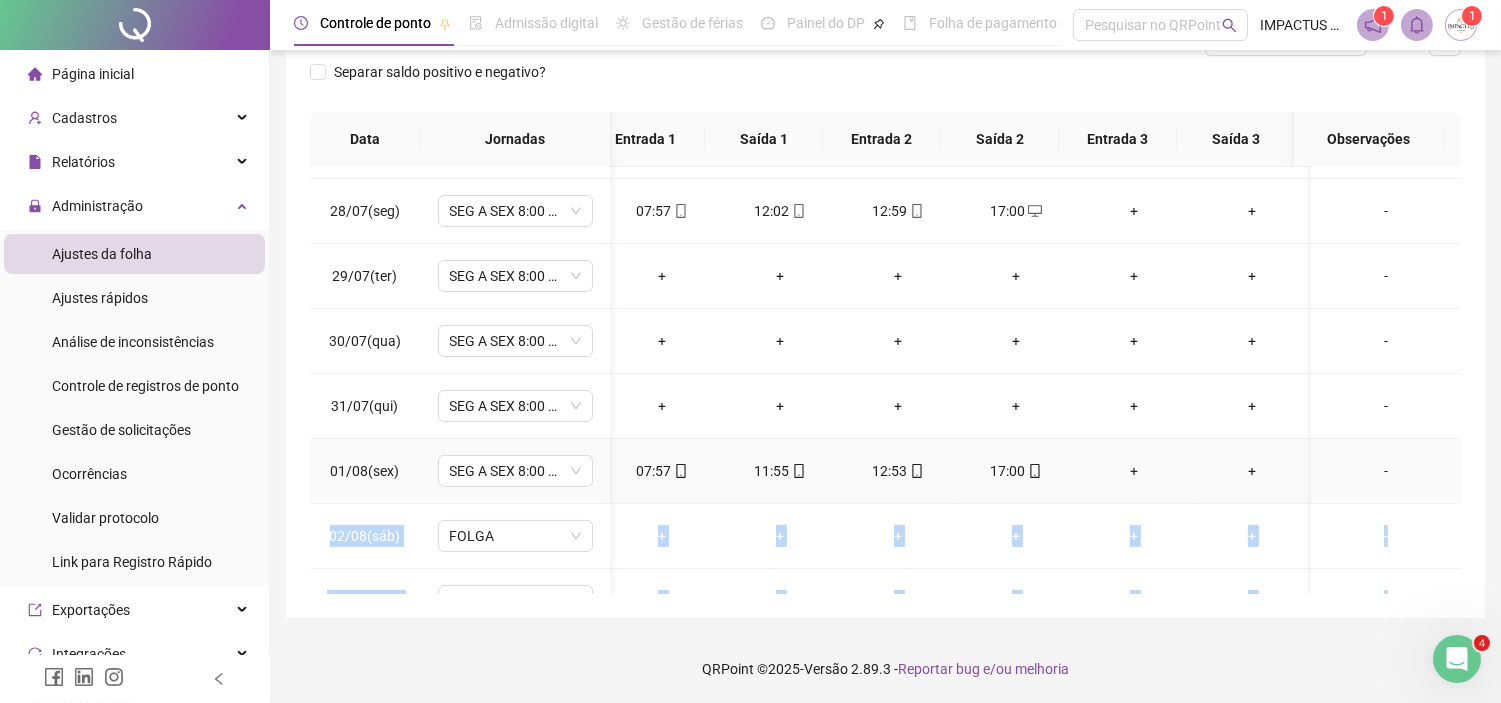 drag, startPoint x: 1444, startPoint y: 516, endPoint x: 1441, endPoint y: 500, distance: 16.27882 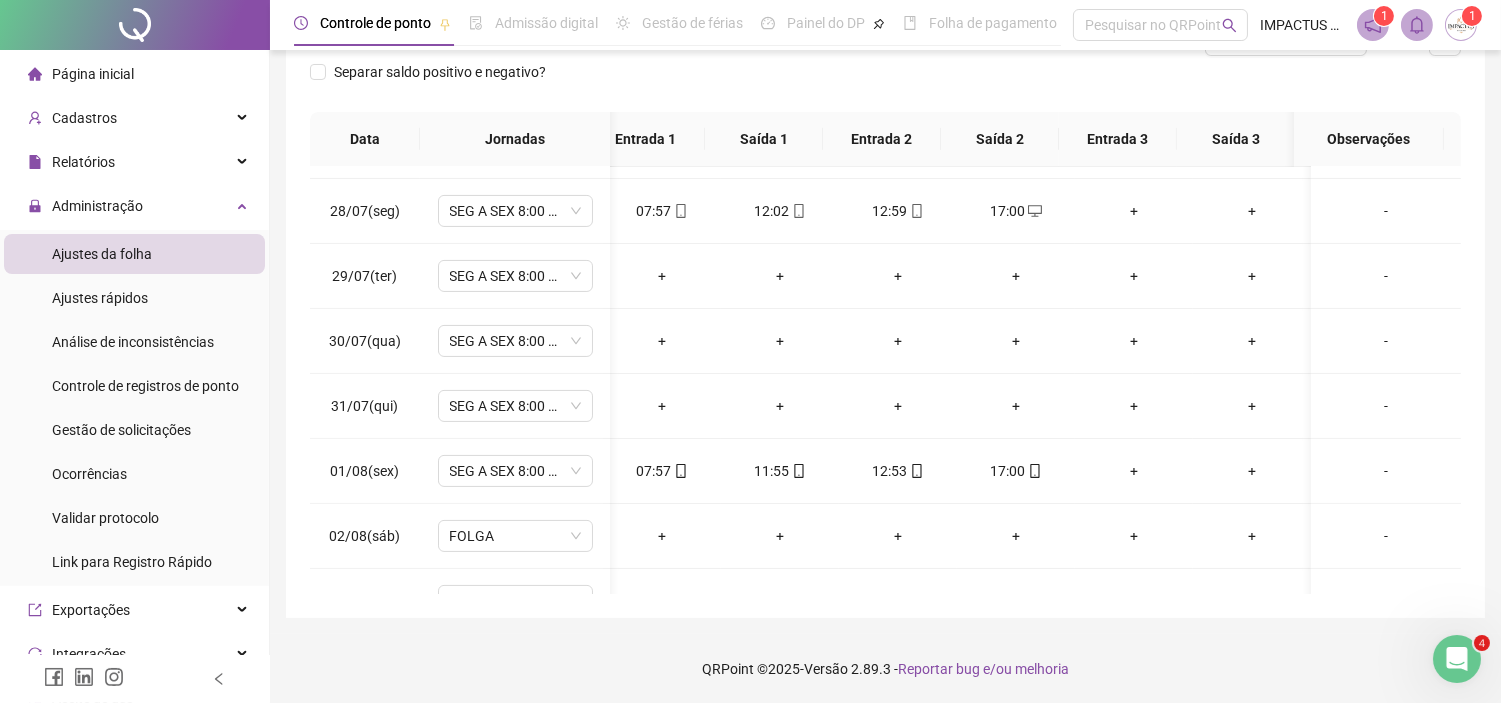 click on "**********" at bounding box center (885, 195) 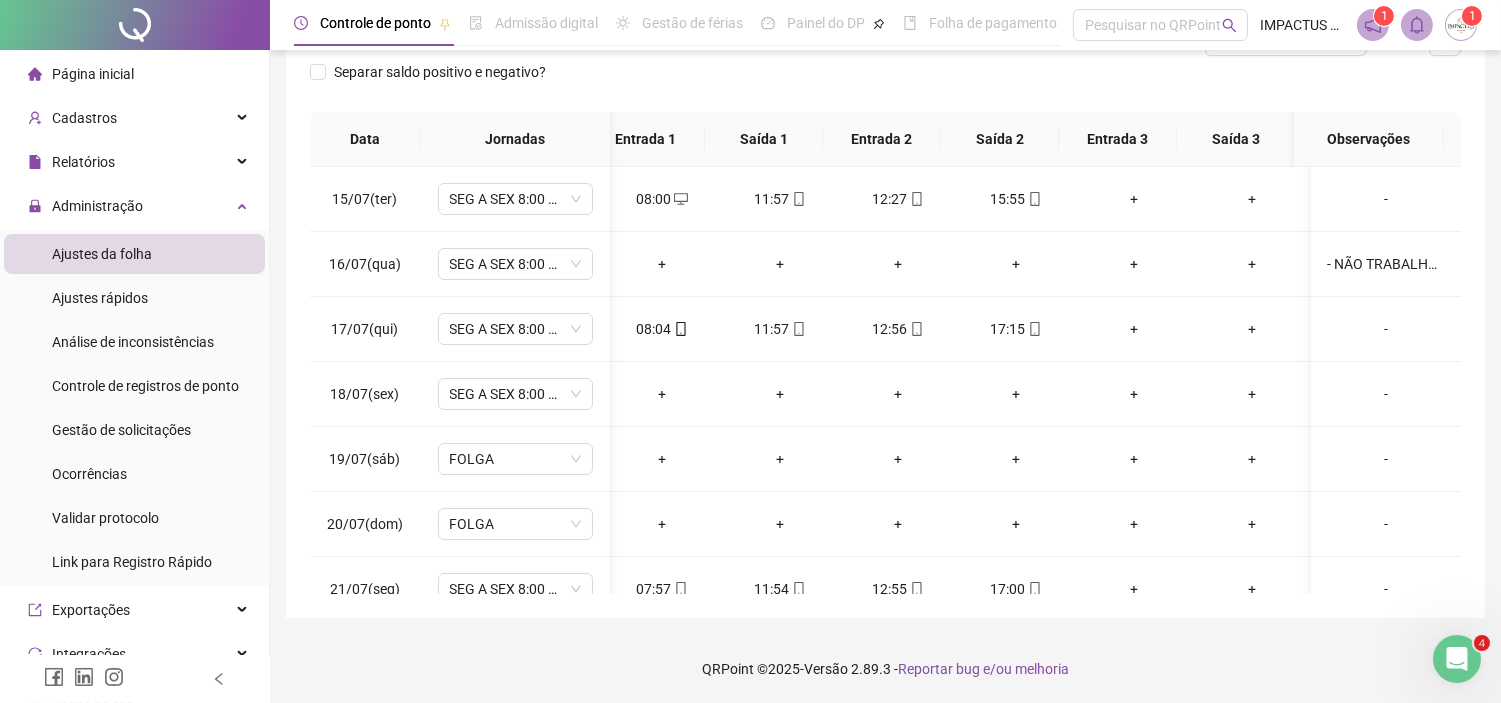 scroll, scrollTop: 0, scrollLeft: 0, axis: both 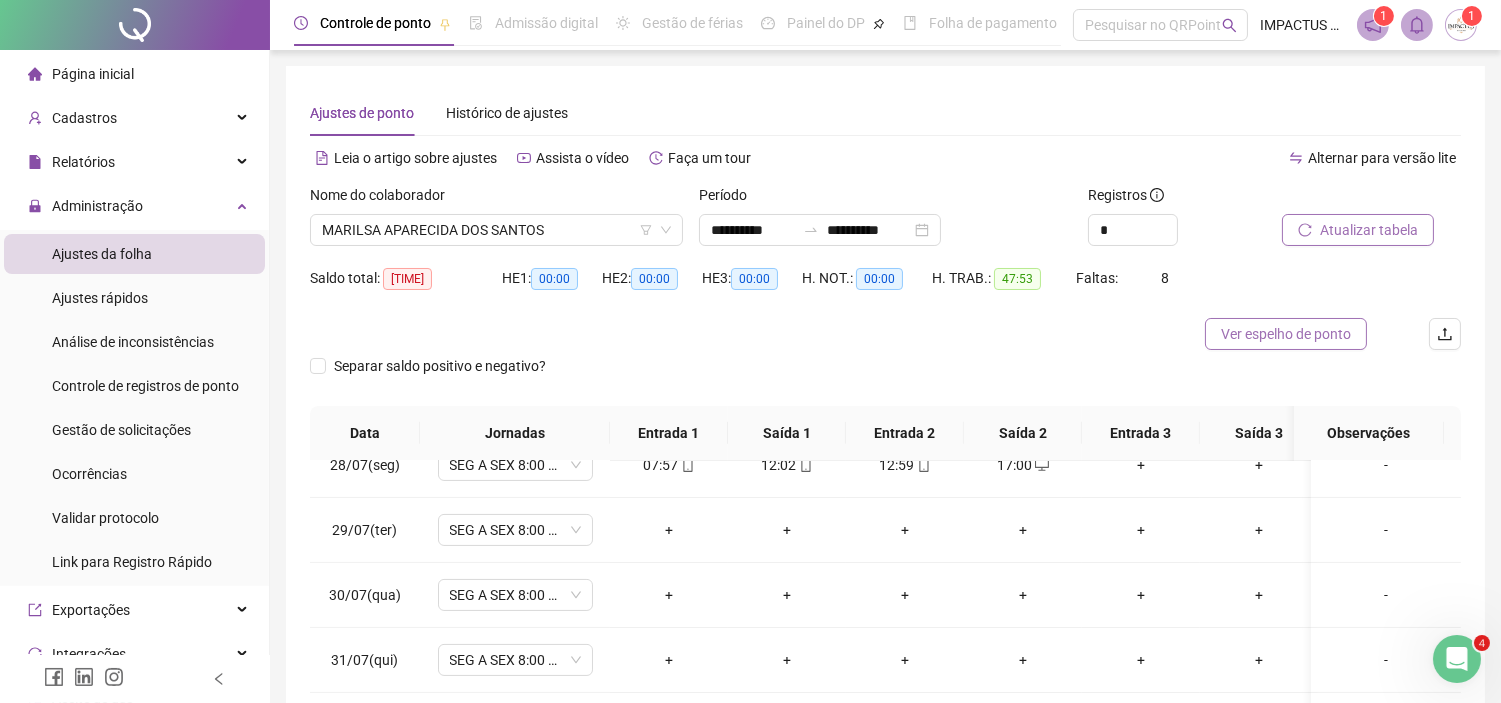 click on "Ver espelho de ponto" at bounding box center [1286, 334] 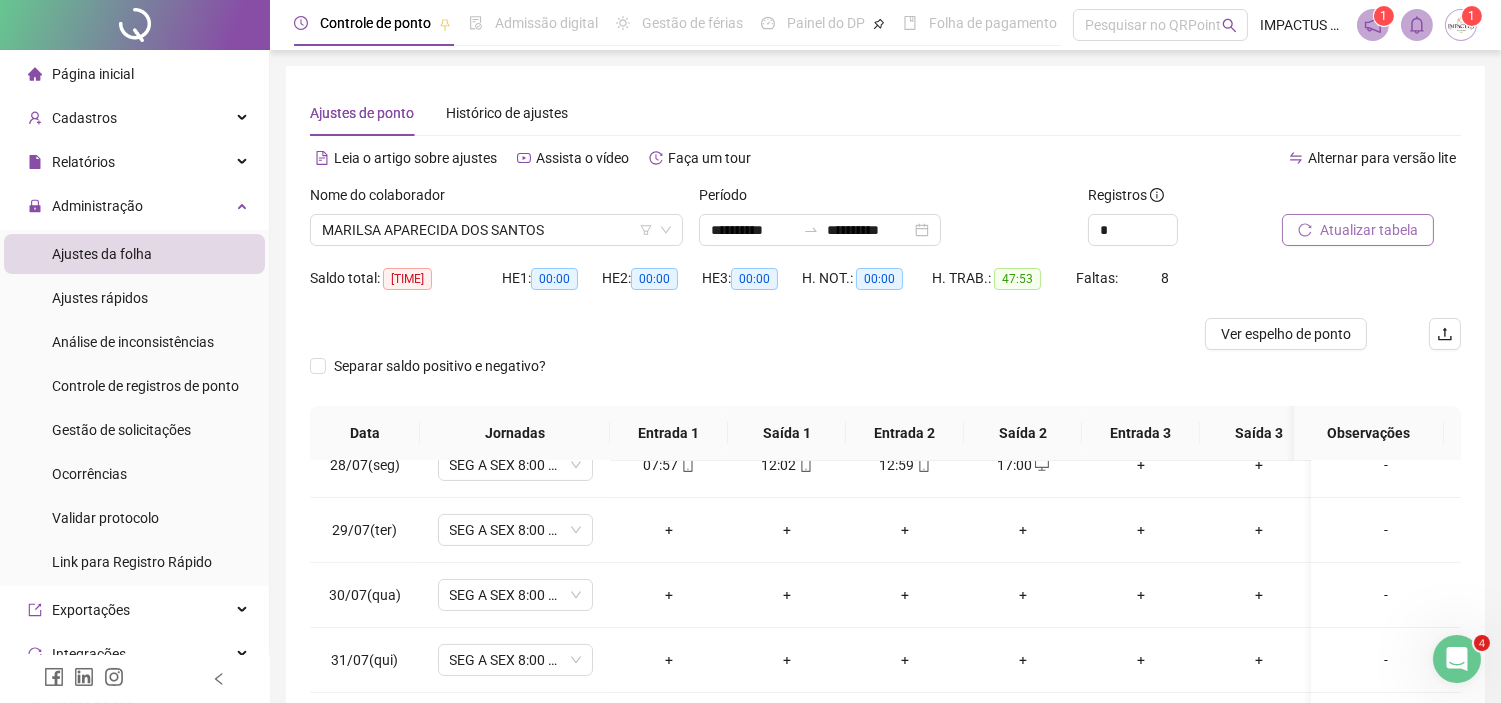 click on "Página inicial" at bounding box center [93, 74] 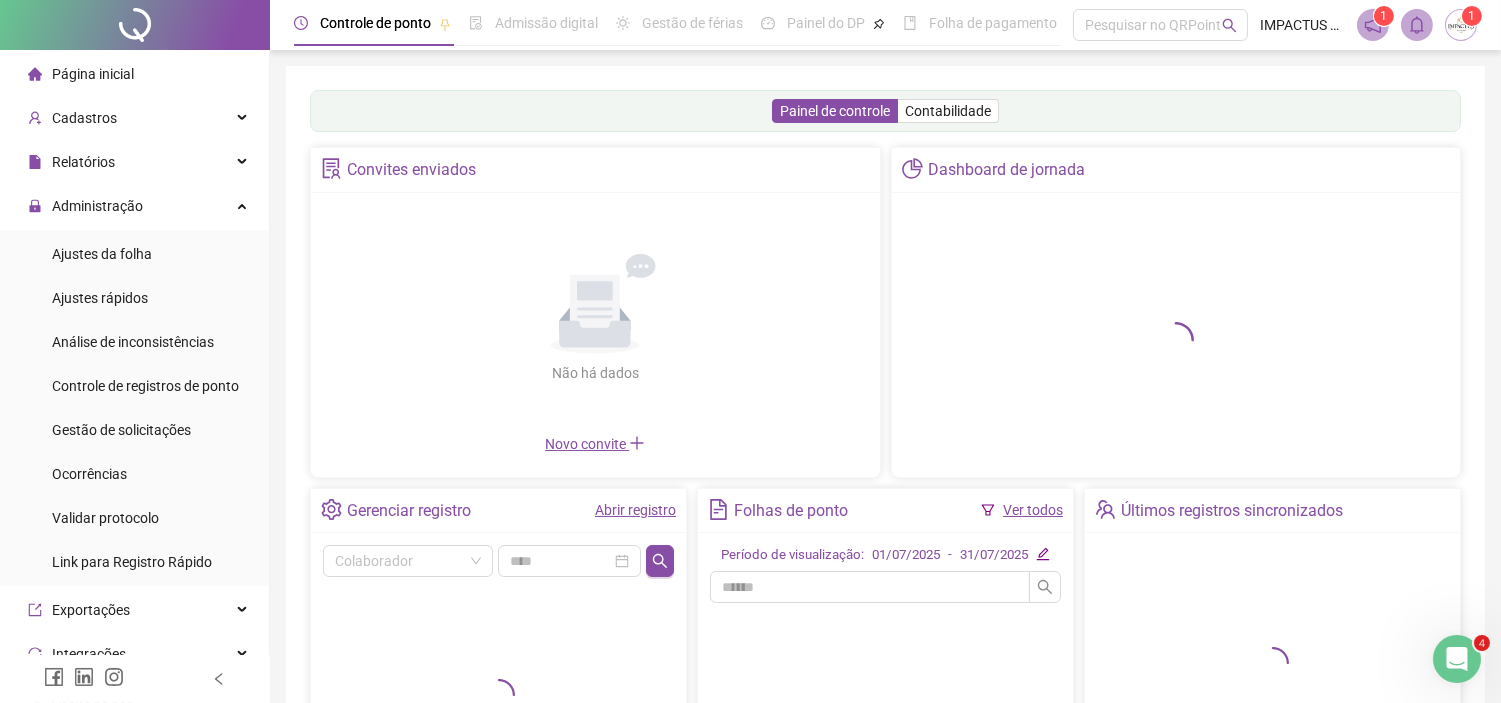click on "Ver todos" at bounding box center [1033, 510] 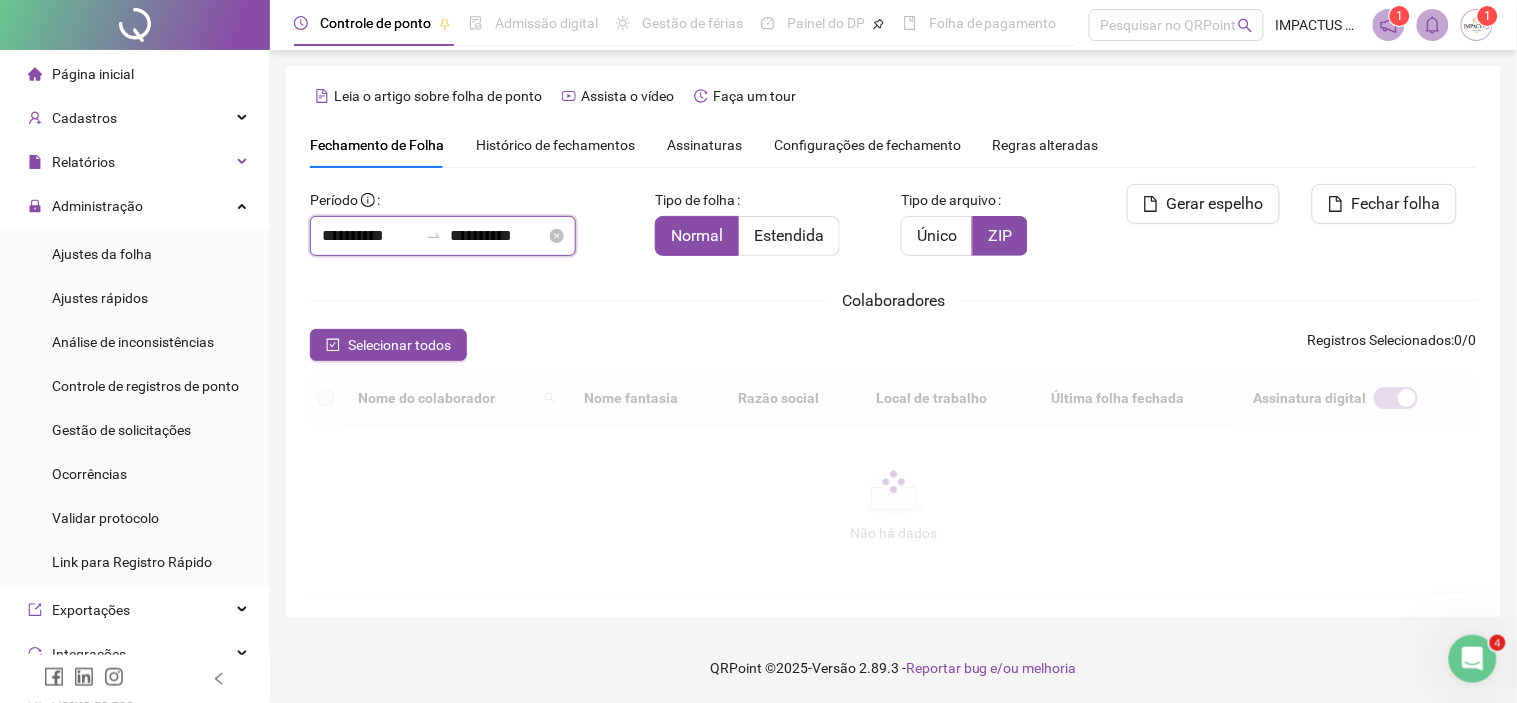 click on "**********" at bounding box center (370, 236) 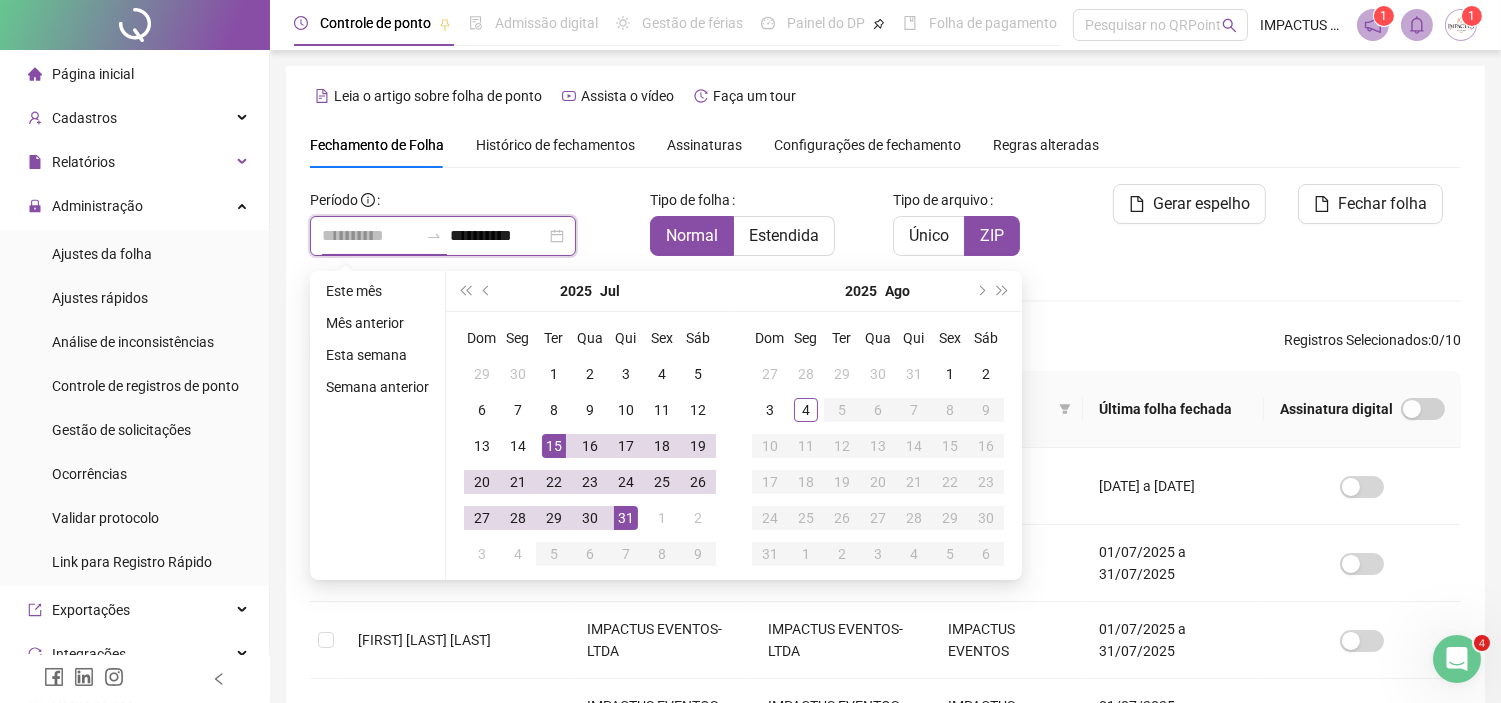 type on "**********" 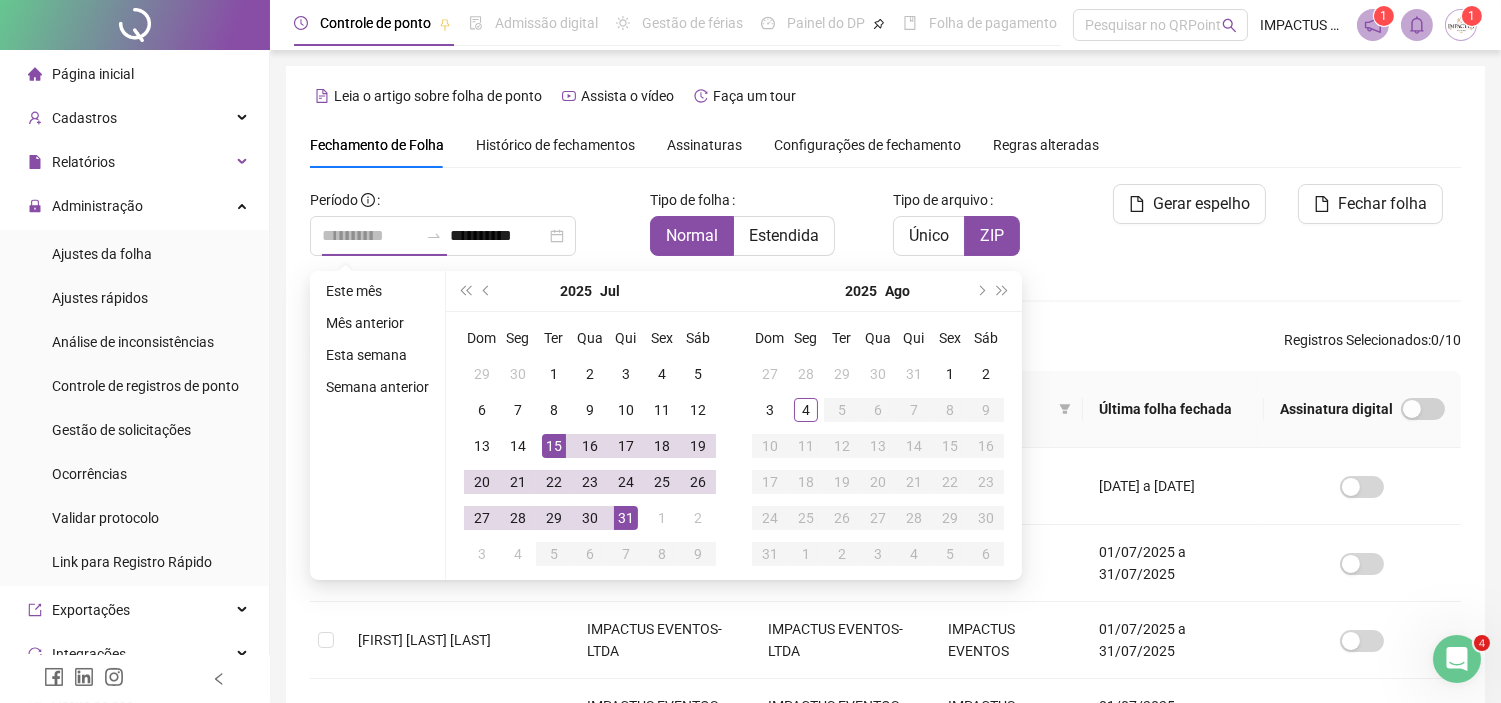 click on "15" at bounding box center (554, 446) 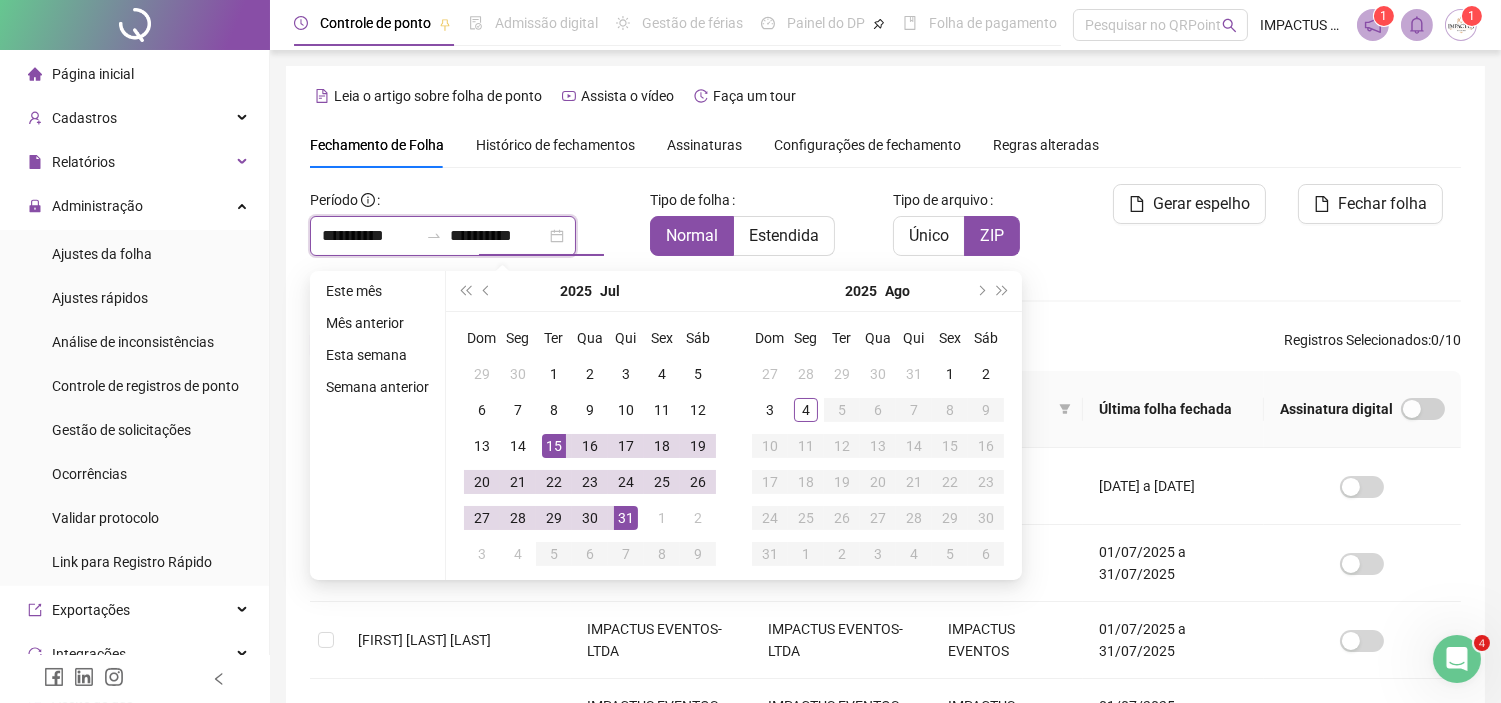 type on "**********" 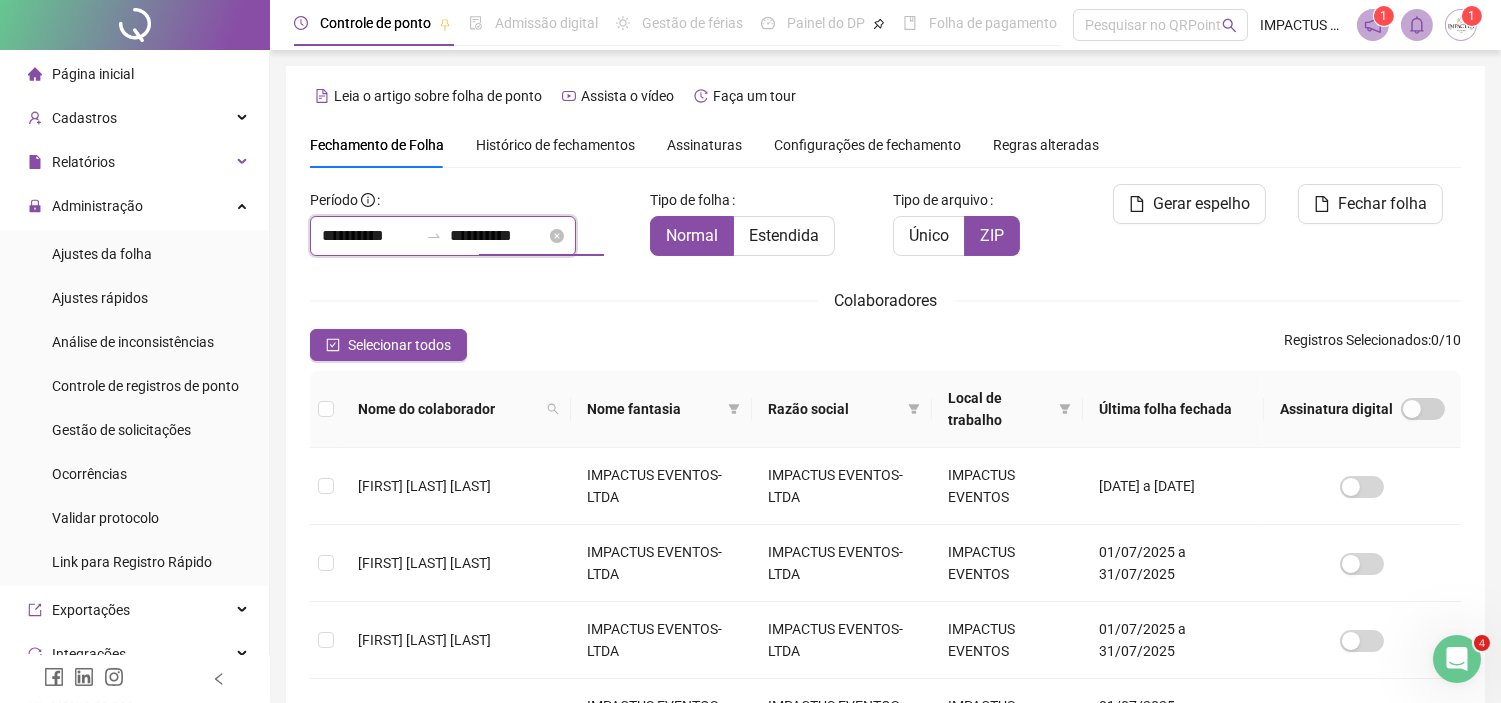 click on "**********" at bounding box center [370, 236] 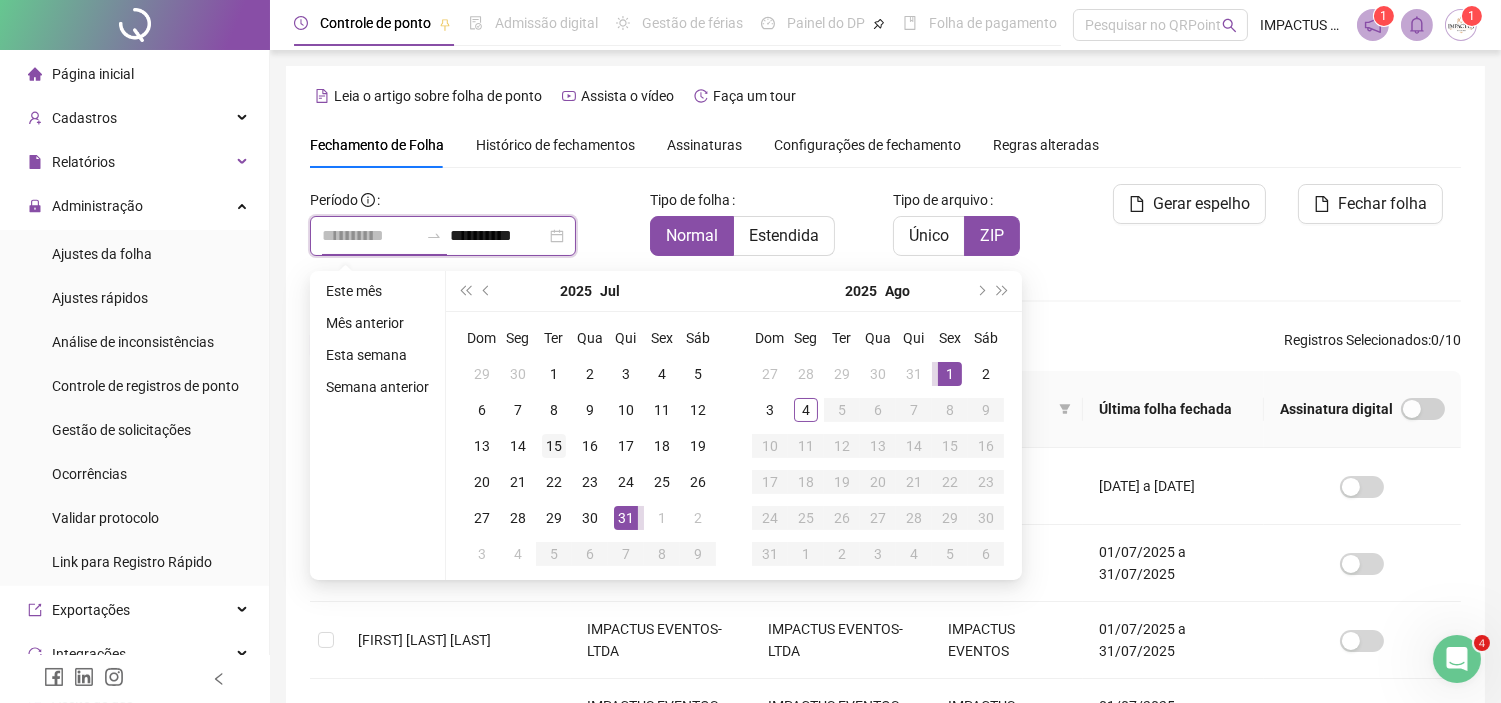 type on "**********" 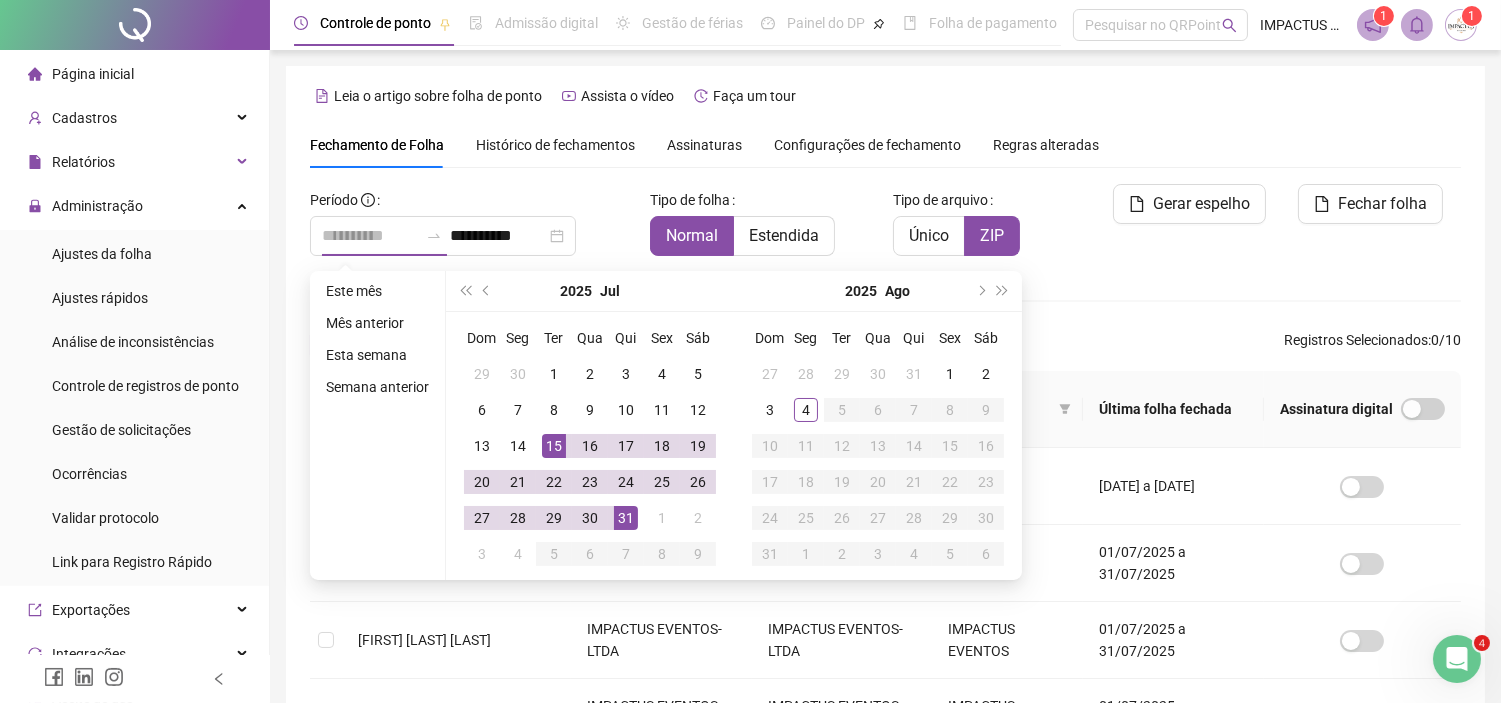 click on "15" at bounding box center (554, 446) 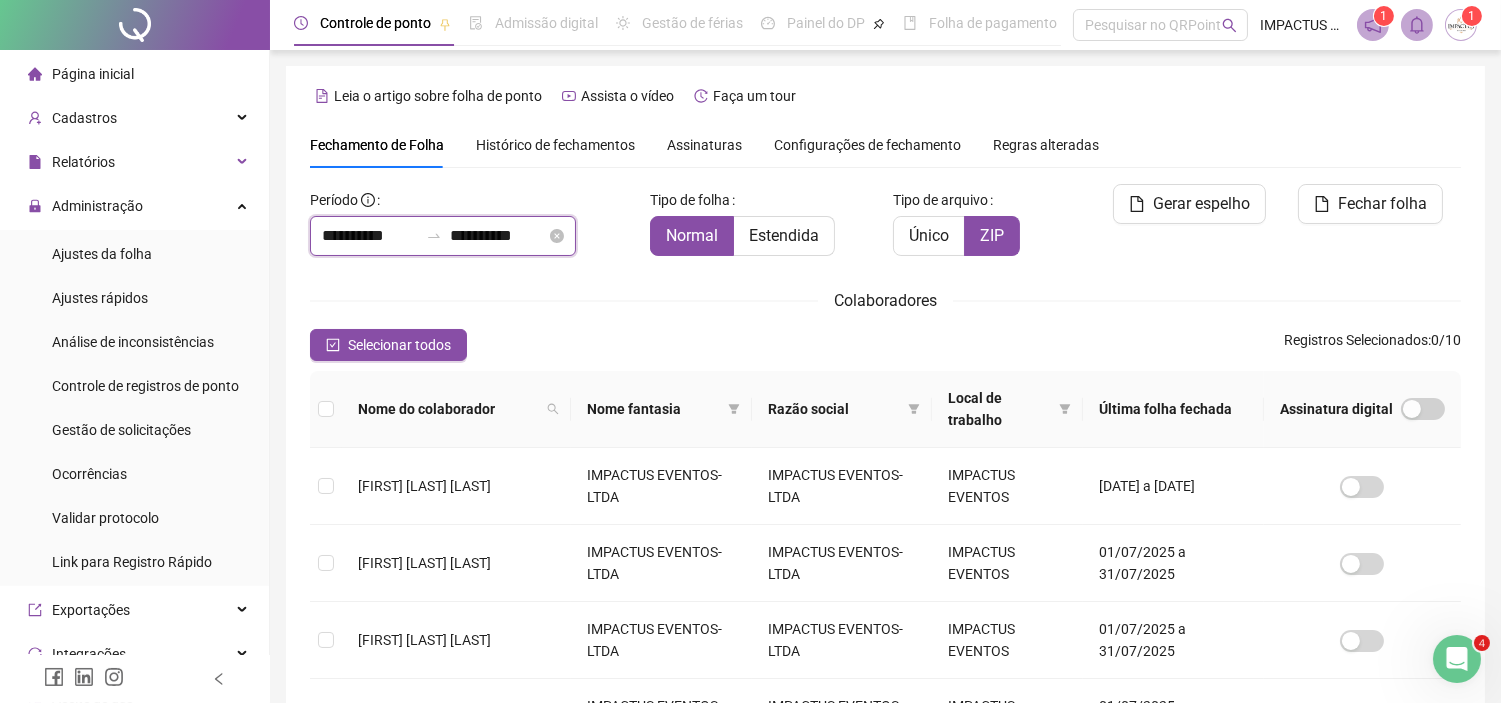 click on "**********" at bounding box center [498, 236] 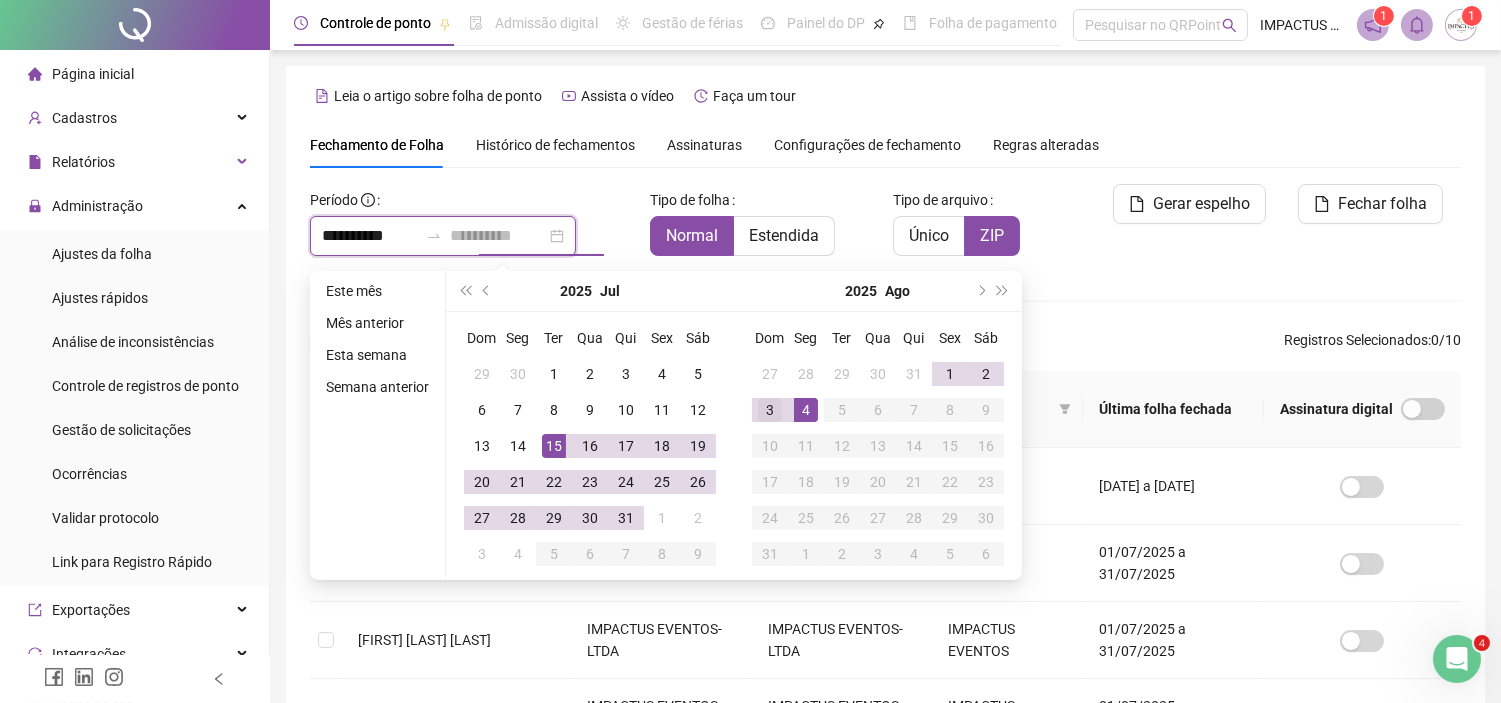 type on "**********" 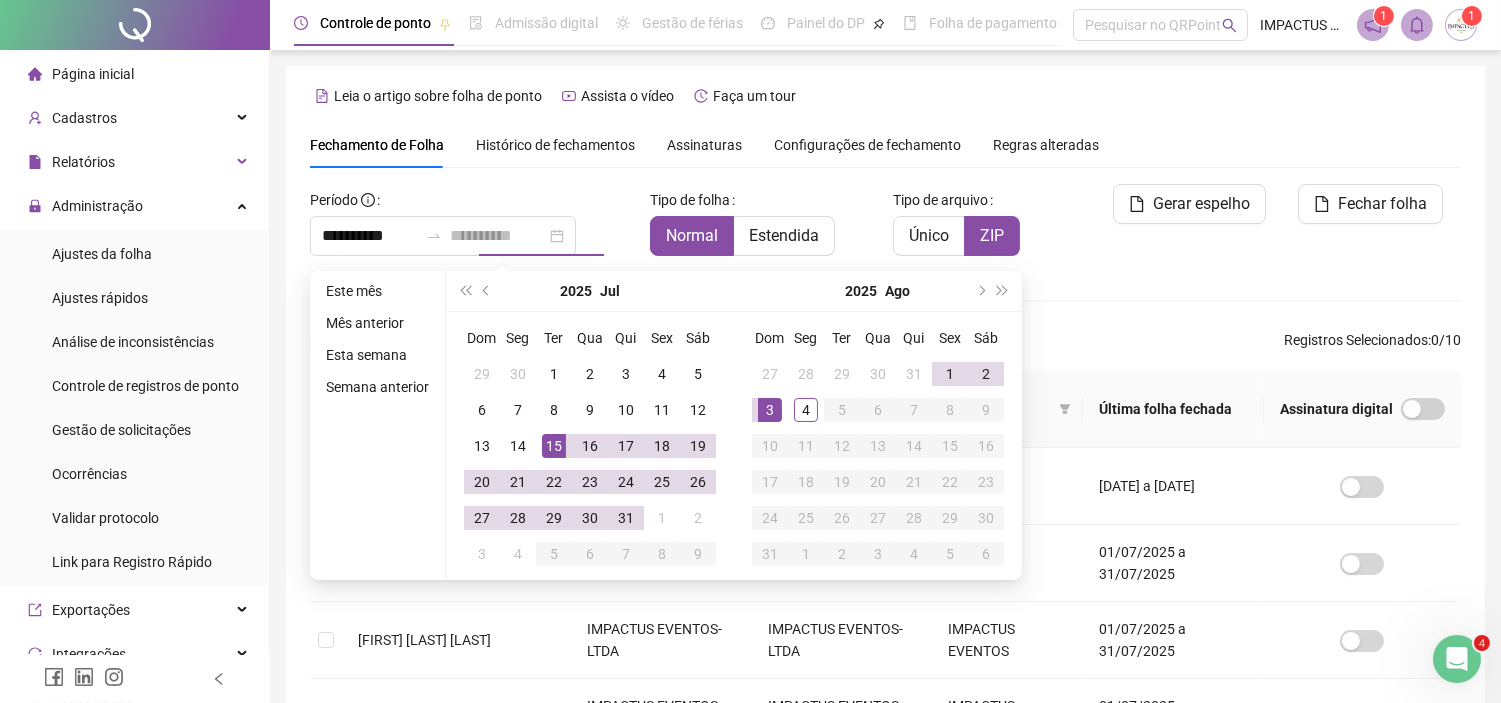 click on "3" at bounding box center (770, 410) 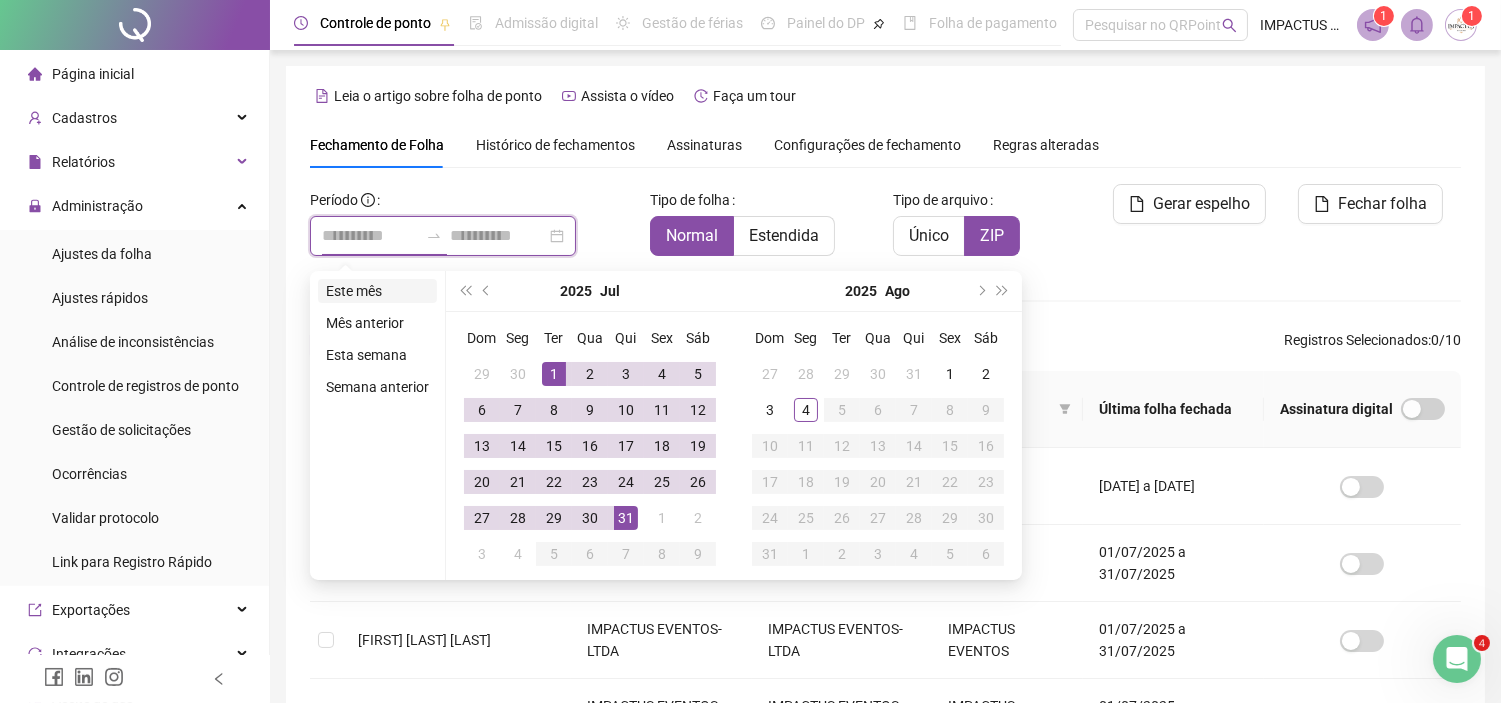 type on "**********" 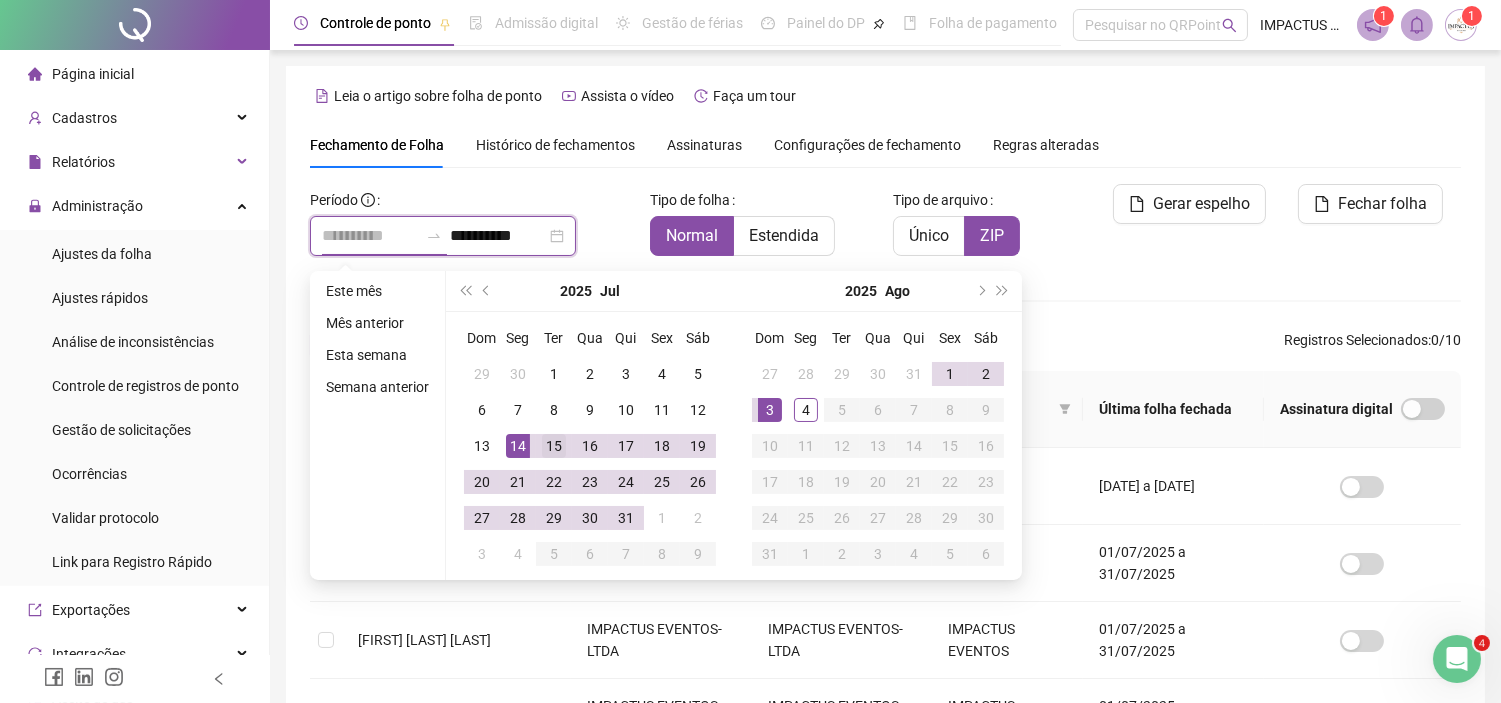 type on "**********" 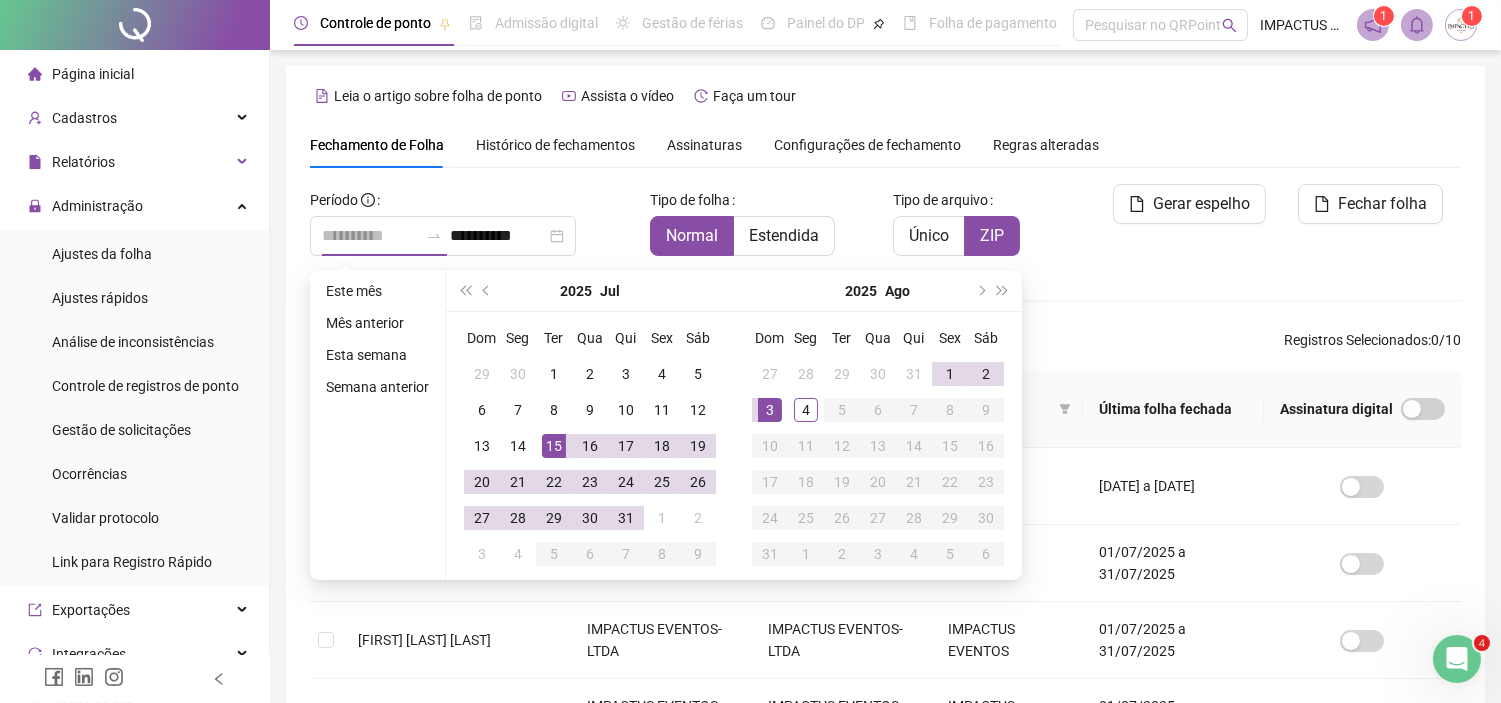 click on "15" at bounding box center [554, 446] 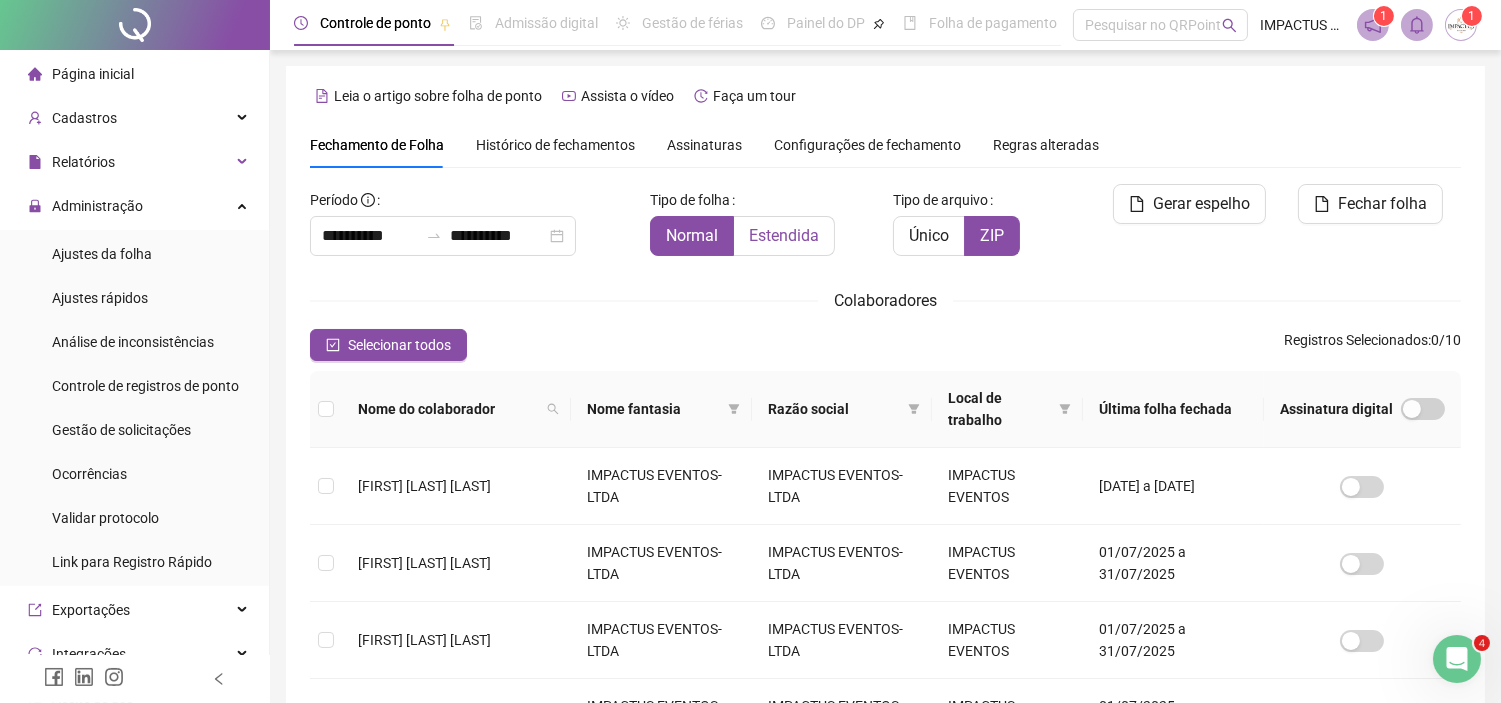 click on "Estendida" at bounding box center (784, 235) 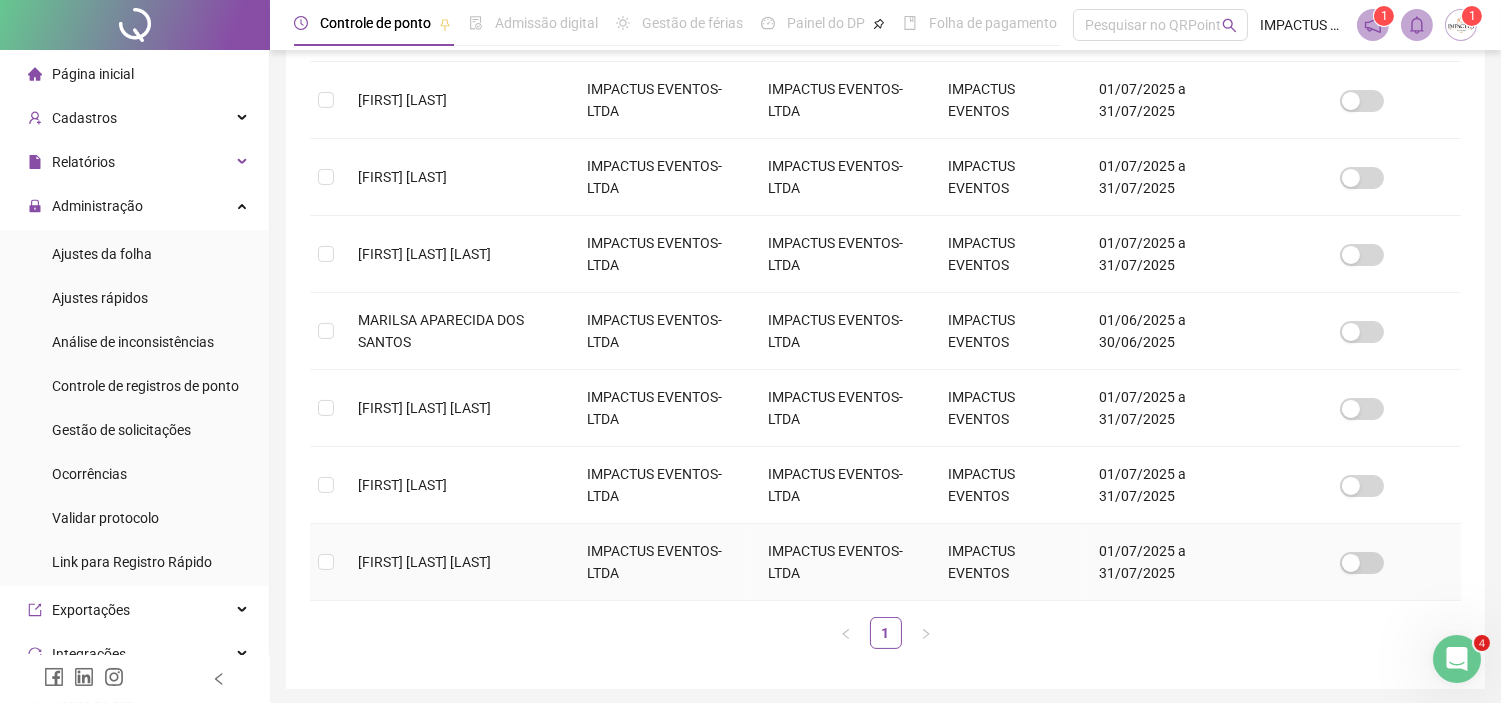 scroll, scrollTop: 577, scrollLeft: 0, axis: vertical 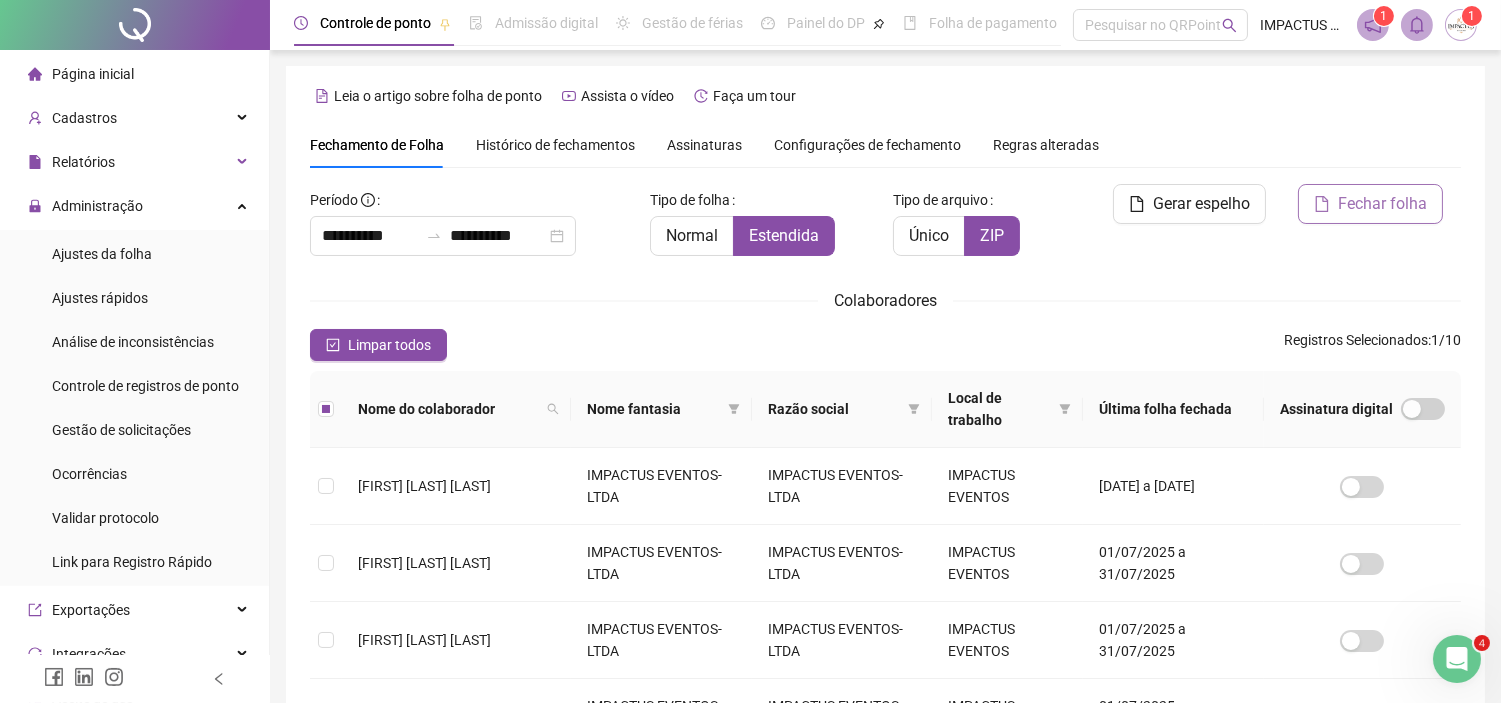 click on "Fechar folha" at bounding box center [1382, 204] 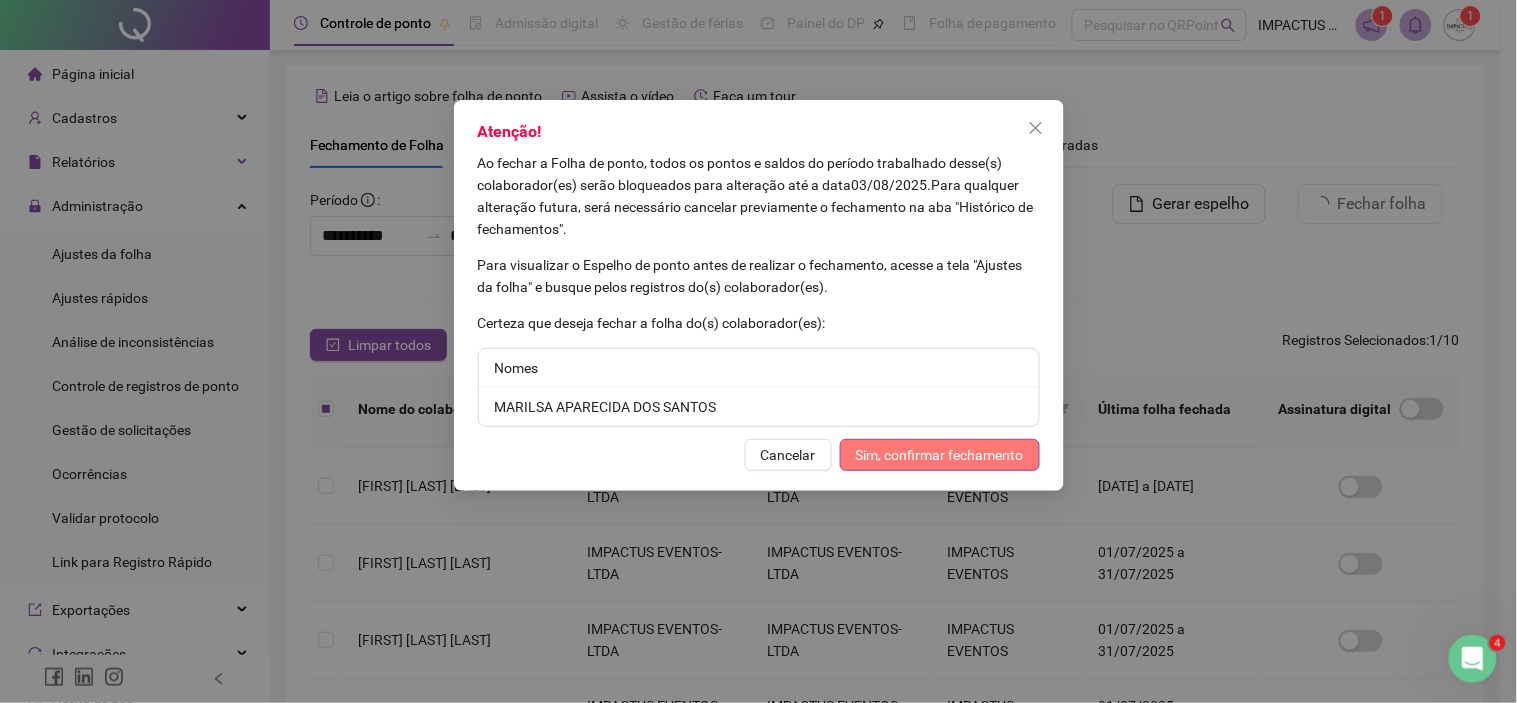 click on "Sim, confirmar fechamento" at bounding box center [940, 455] 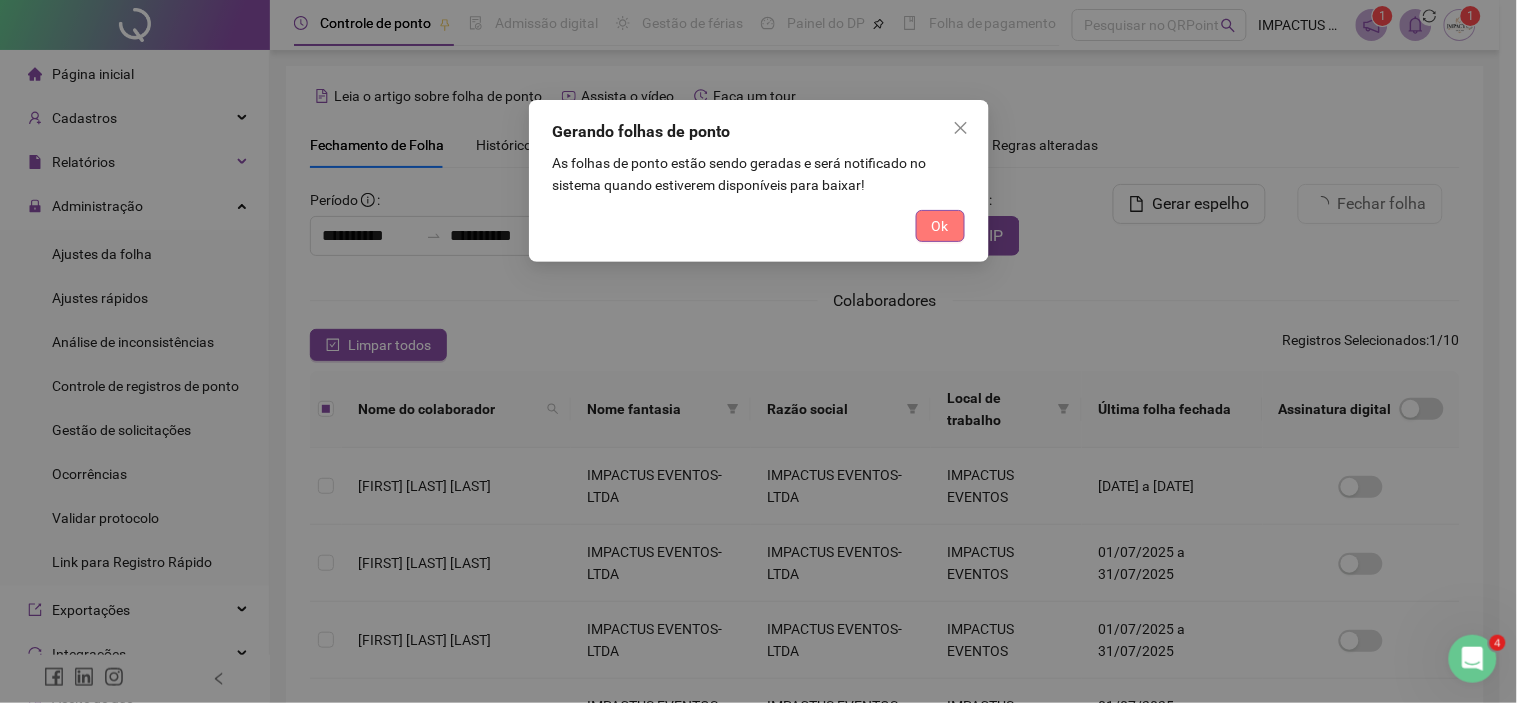 click on "Ok" at bounding box center [940, 226] 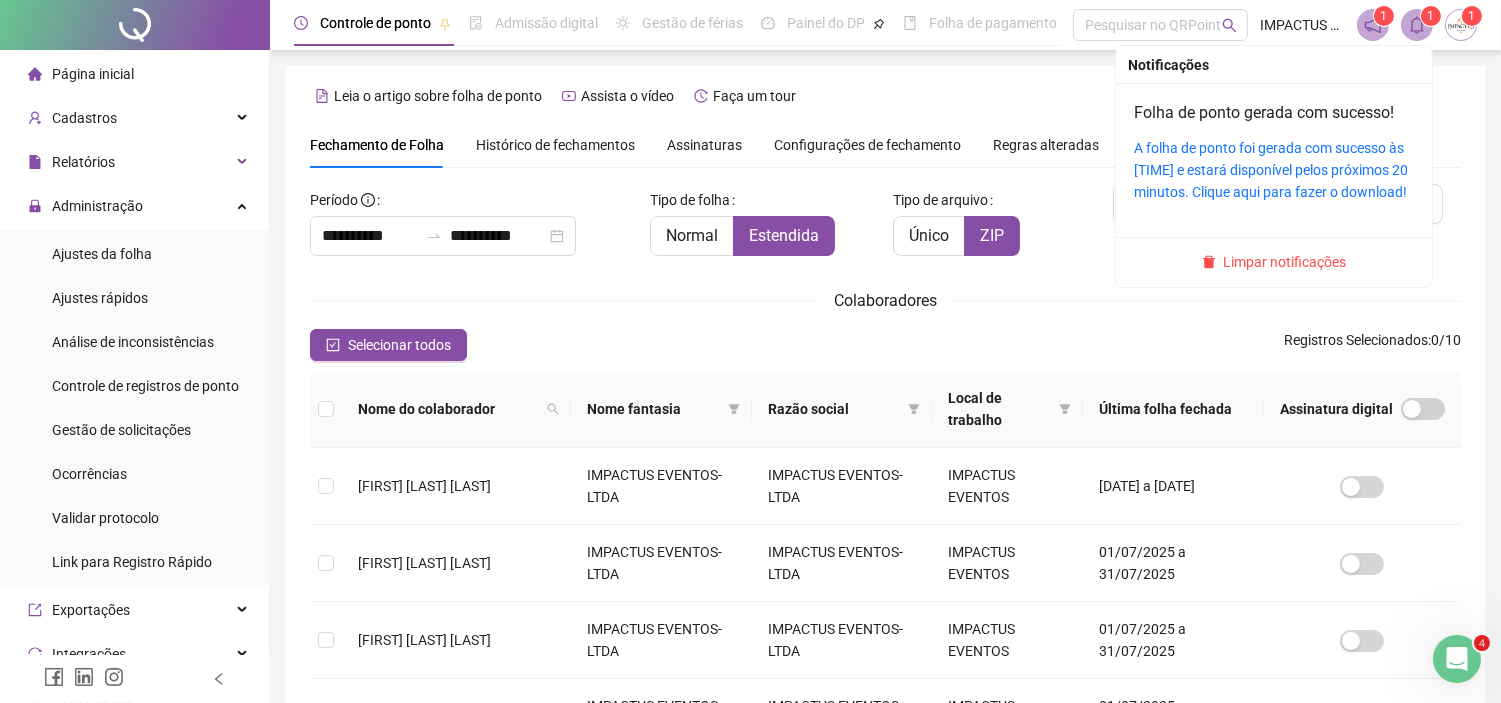 click 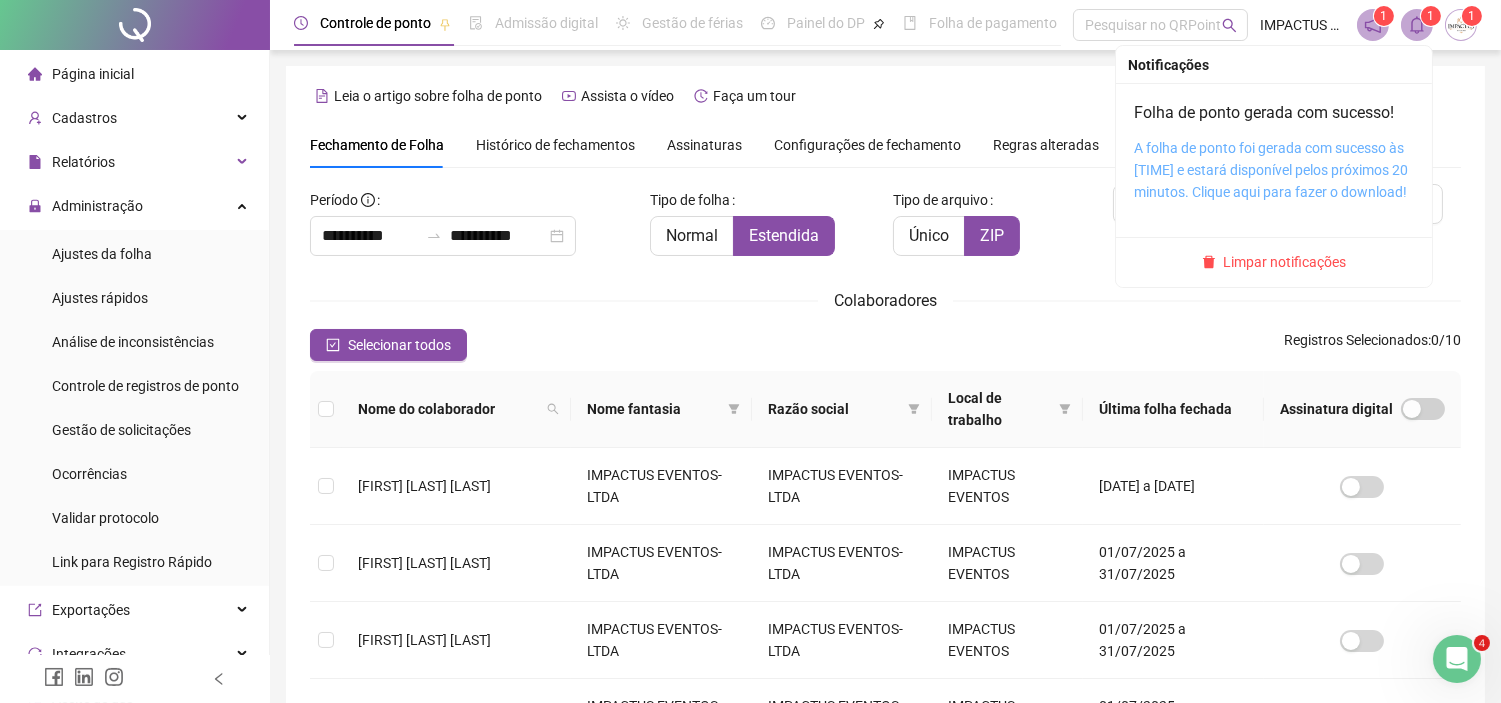 click on "A folha de ponto foi gerada com sucesso às [TIME] e estará disponível pelos próximos 20 minutos.
Clique aqui para fazer o download!" at bounding box center [1271, 170] 